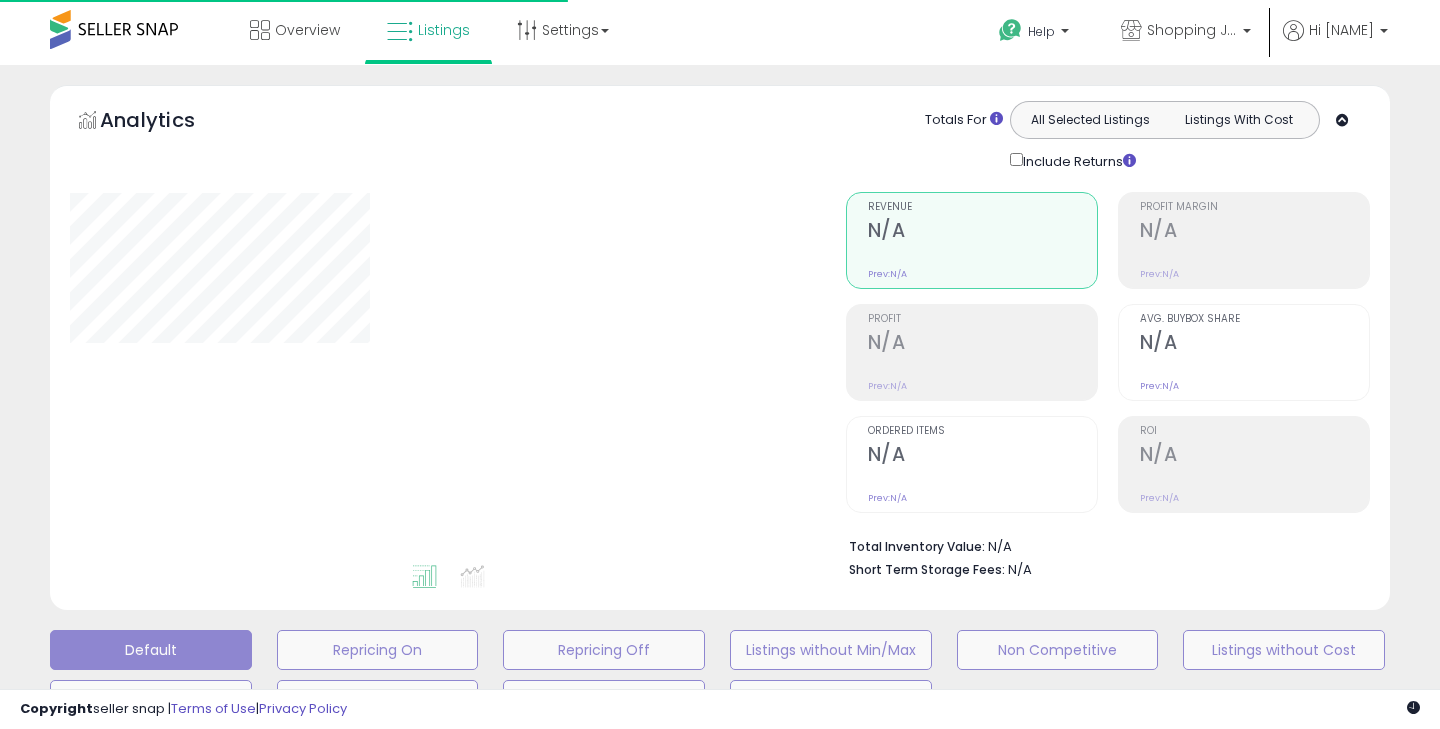 type on "********" 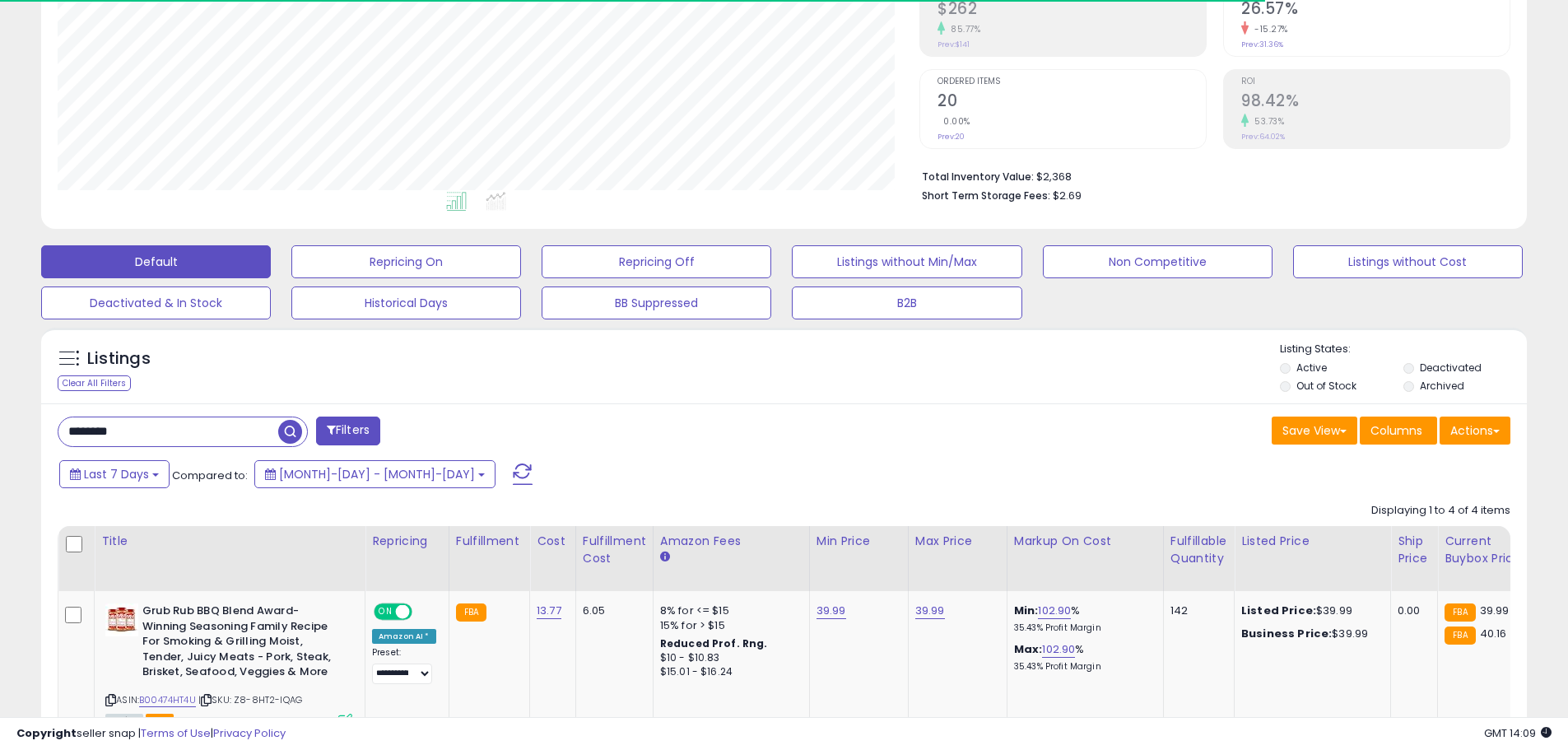 scroll, scrollTop: 273, scrollLeft: 0, axis: vertical 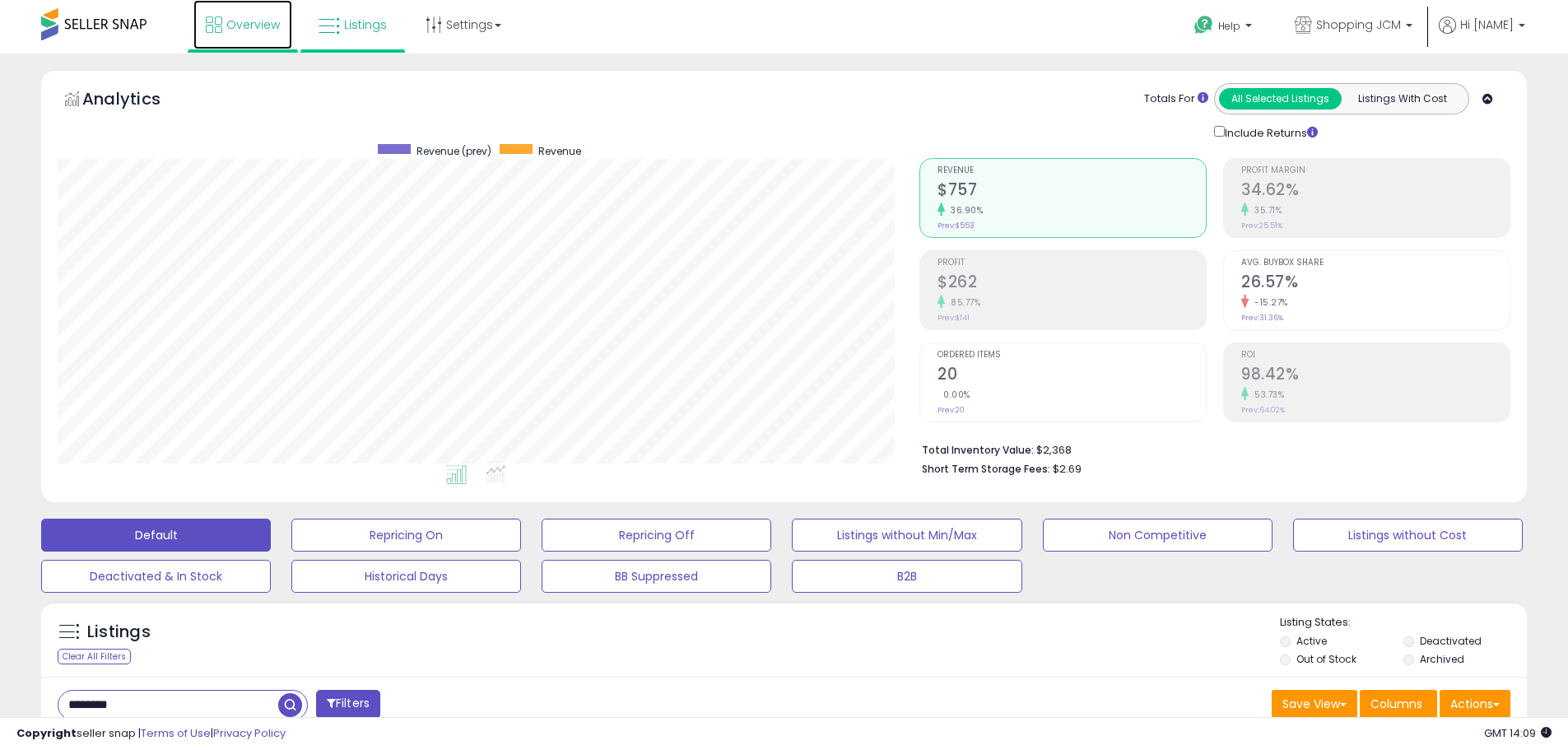 click on "Overview" at bounding box center (253, 25) 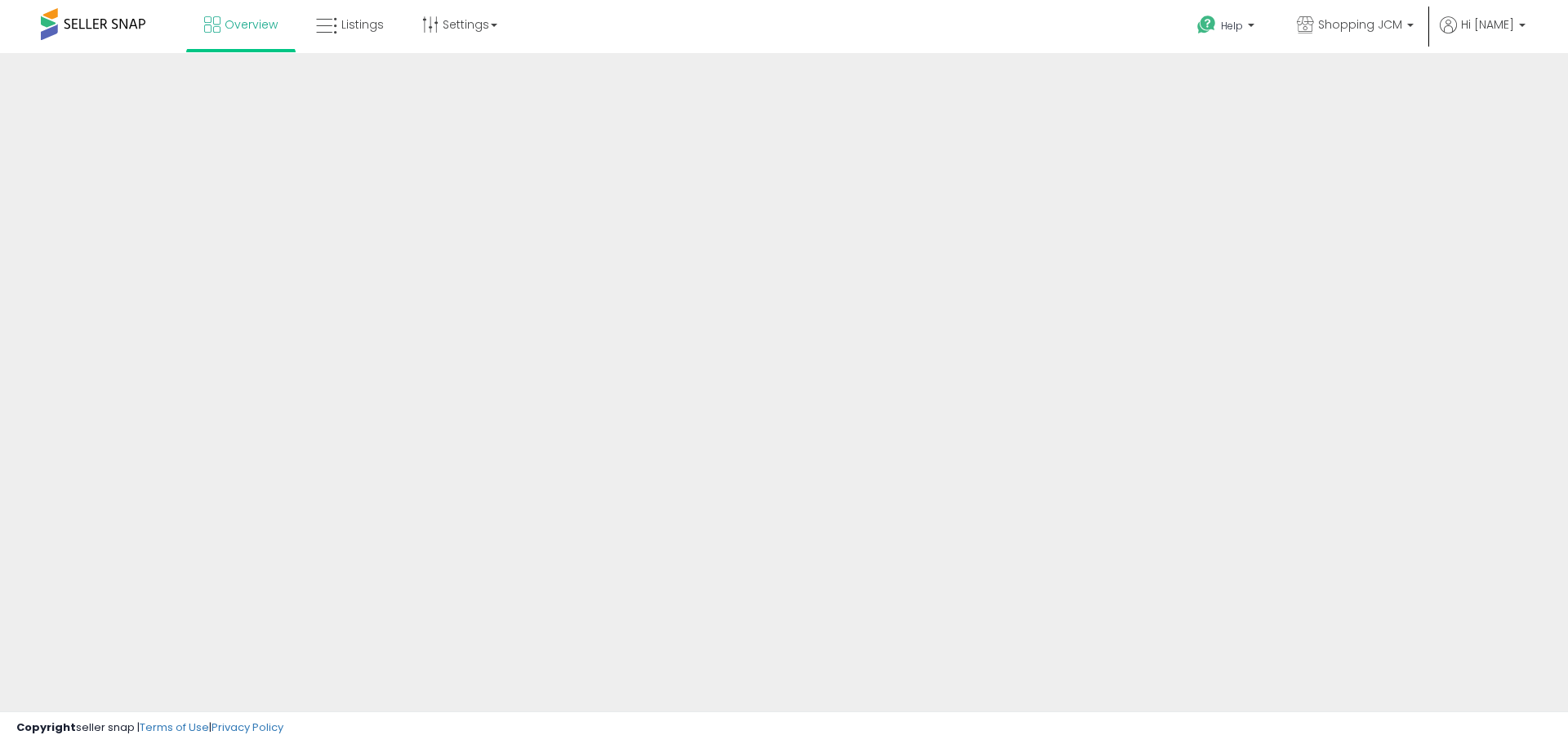 scroll, scrollTop: 0, scrollLeft: 0, axis: both 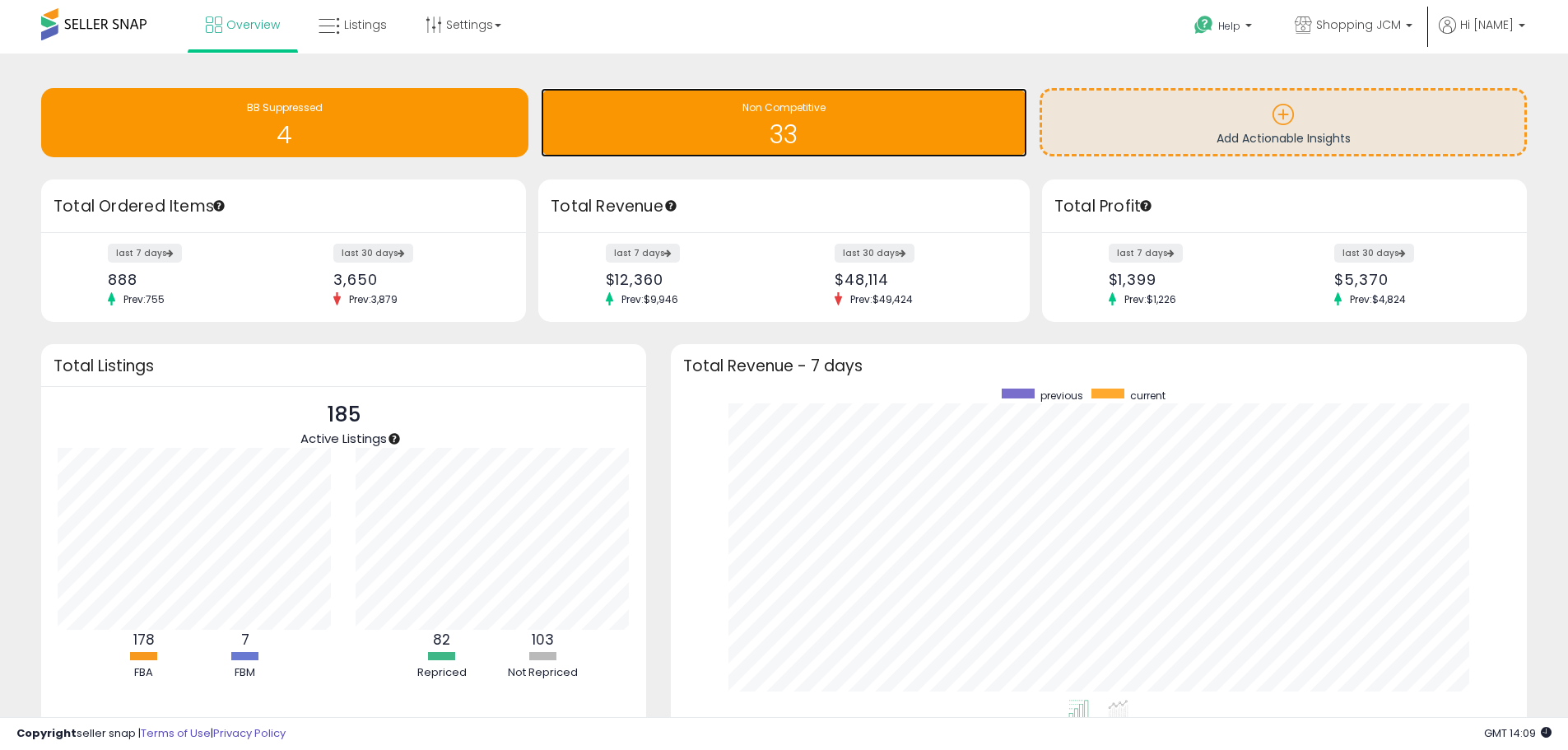 click on "Non Competitive
33" at bounding box center (784, 123) 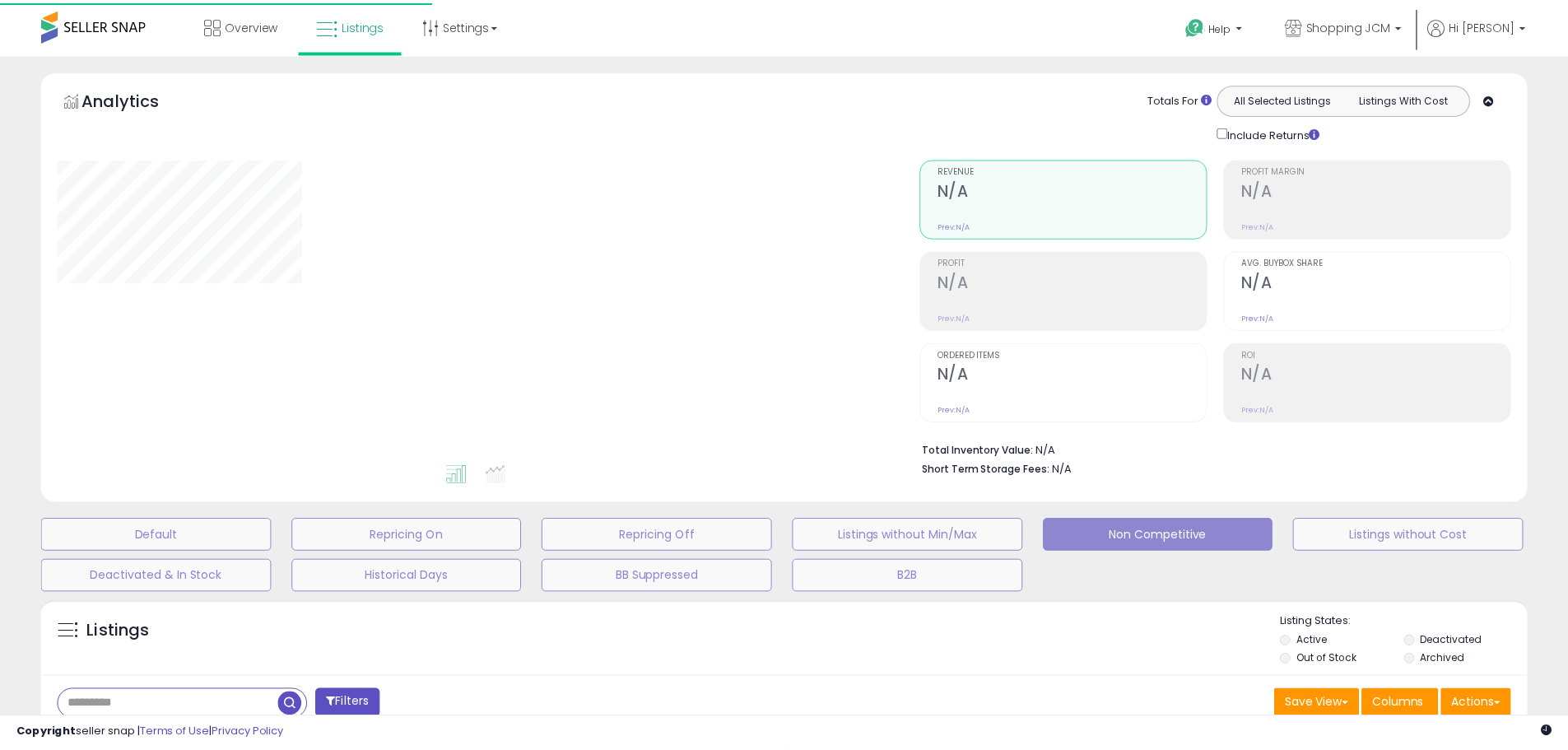 scroll, scrollTop: 0, scrollLeft: 0, axis: both 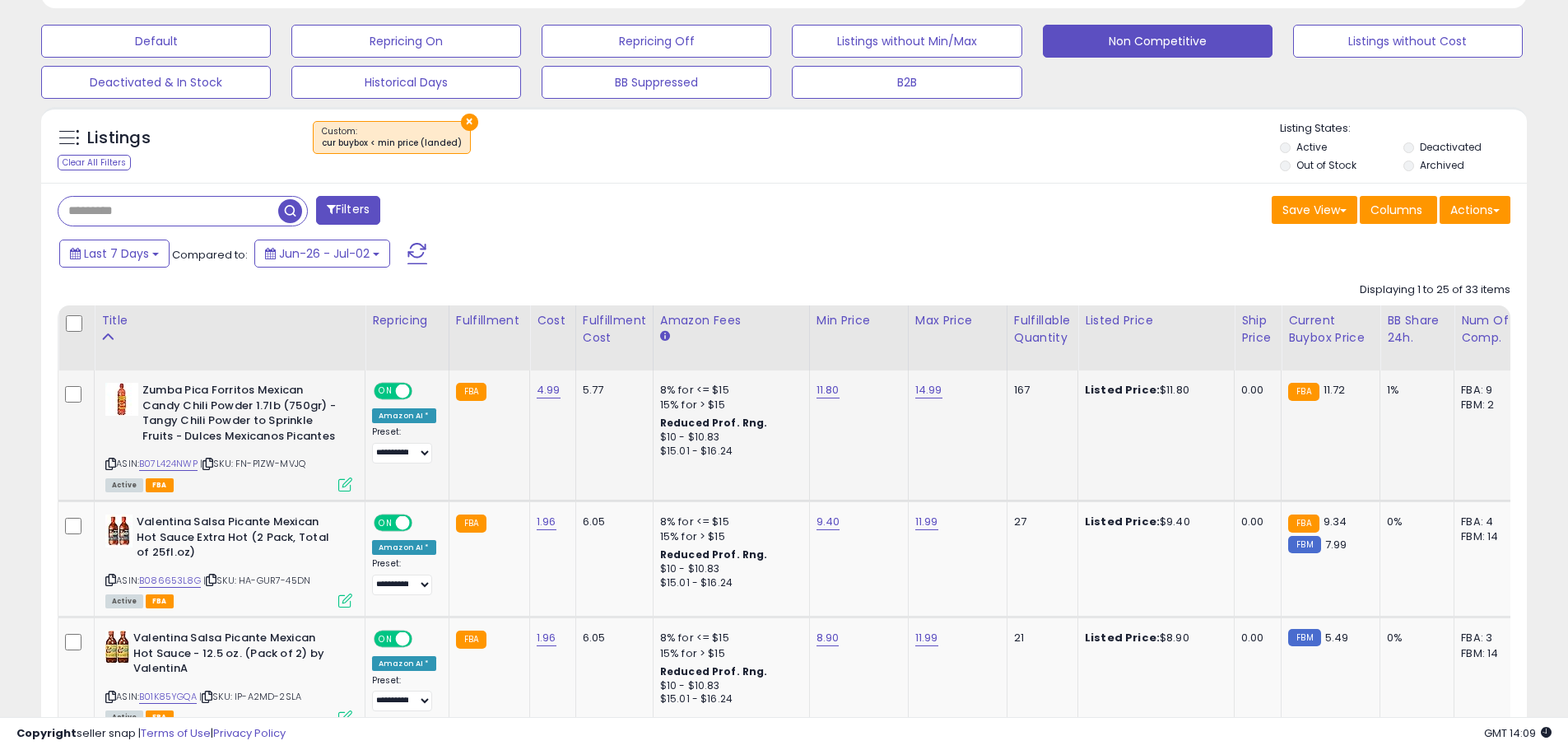 click at bounding box center (345, 484) 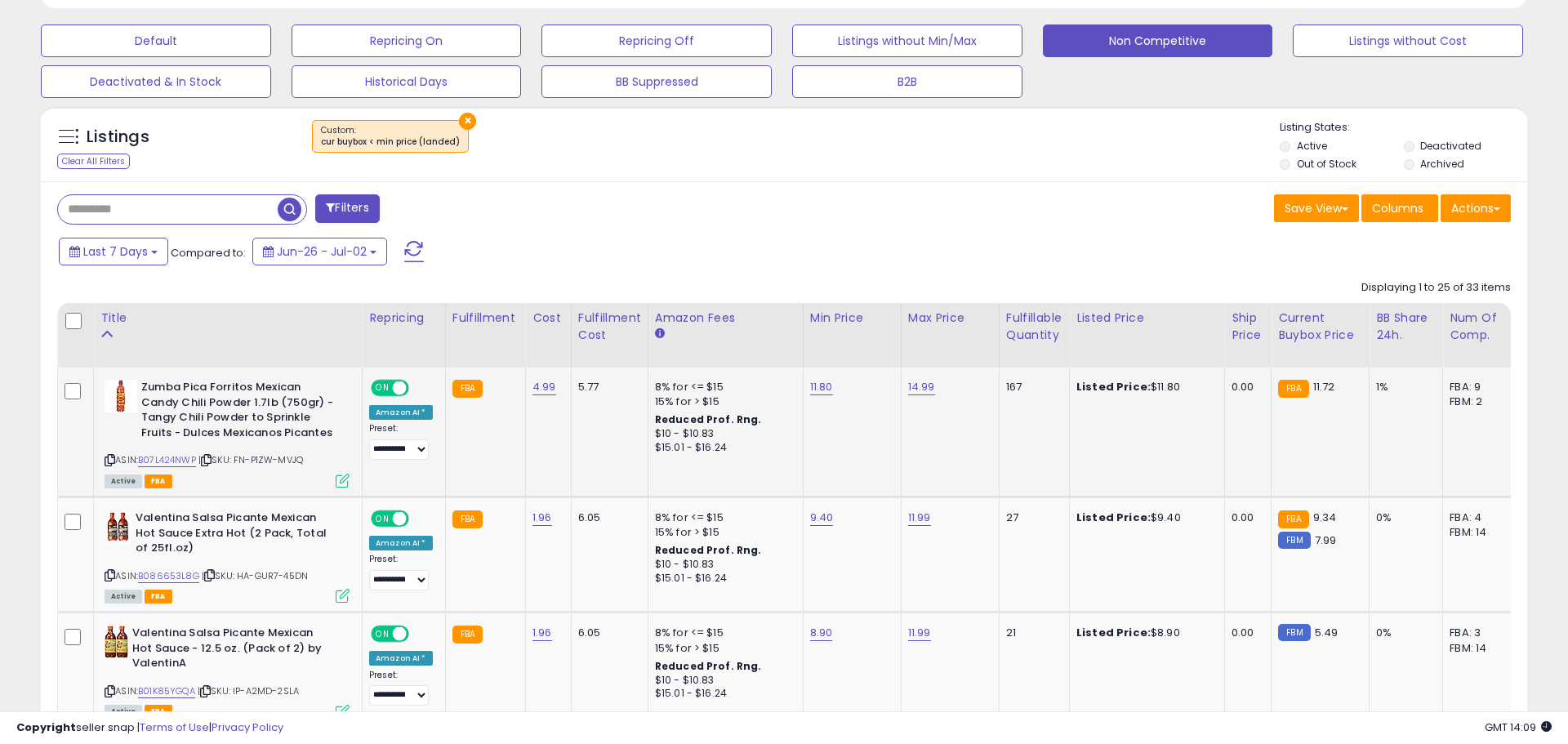 scroll, scrollTop: 816350, scrollLeft: 815804, axis: both 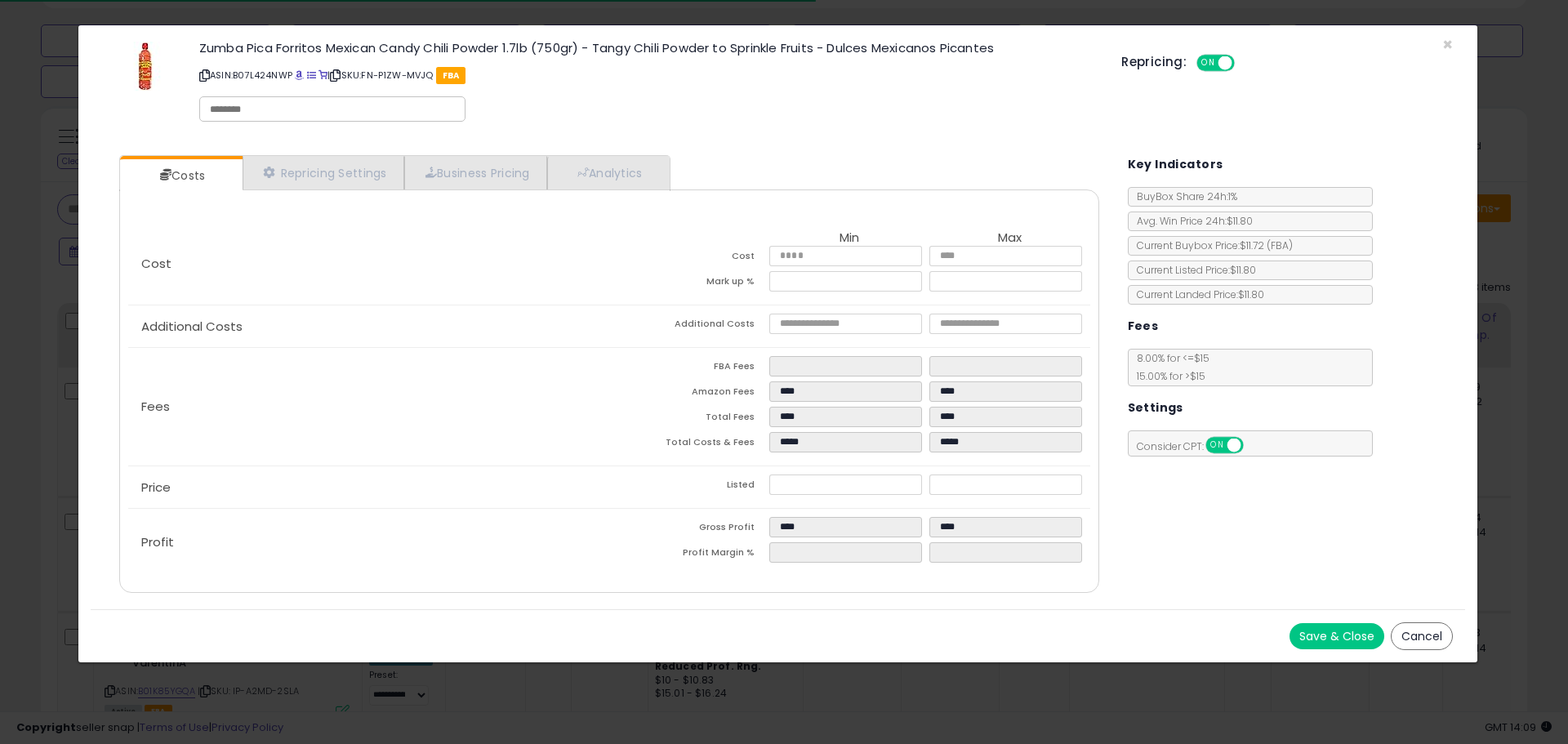 click on "Save & Close
Cancel" at bounding box center (777, 635) 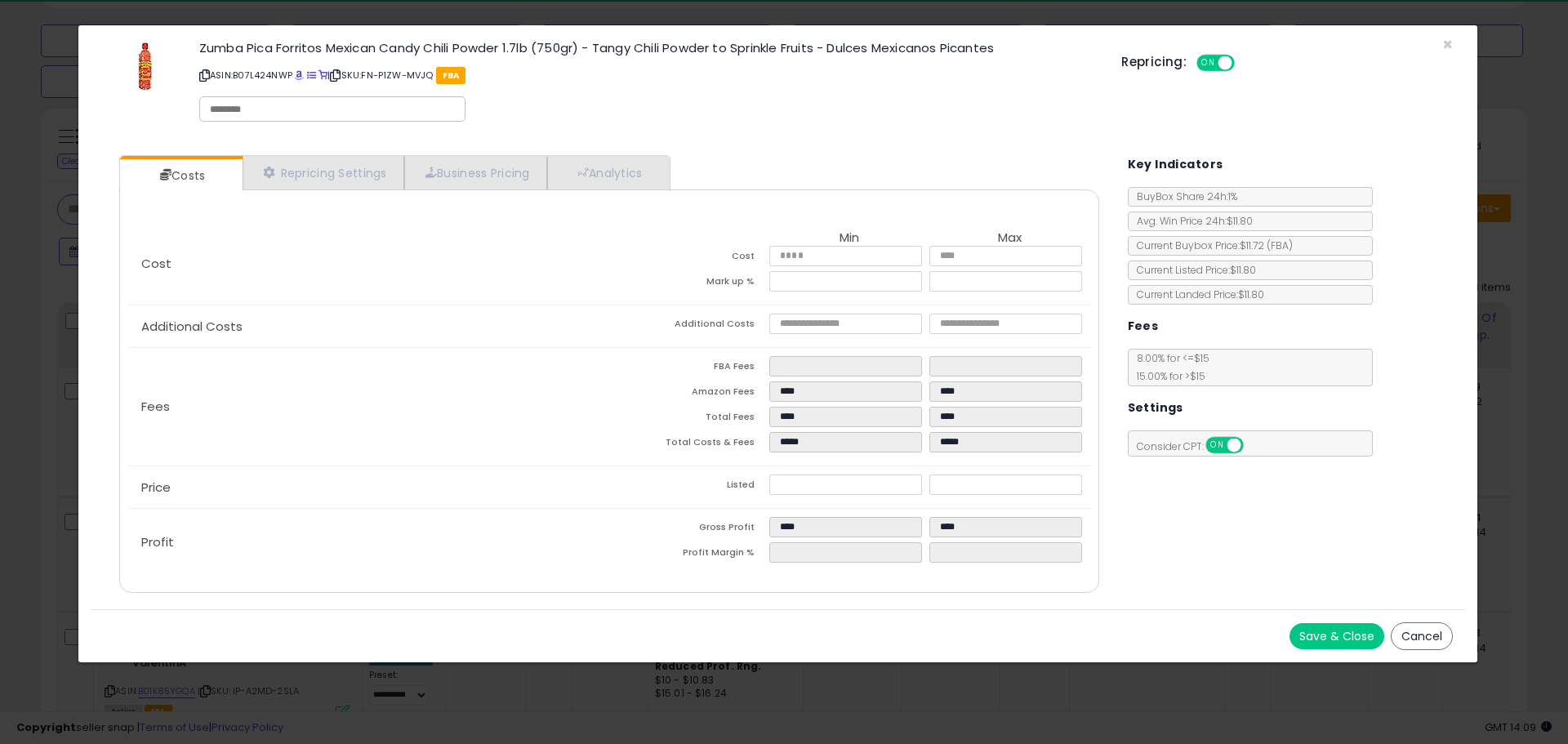 click on "Cancel" at bounding box center [1422, 636] 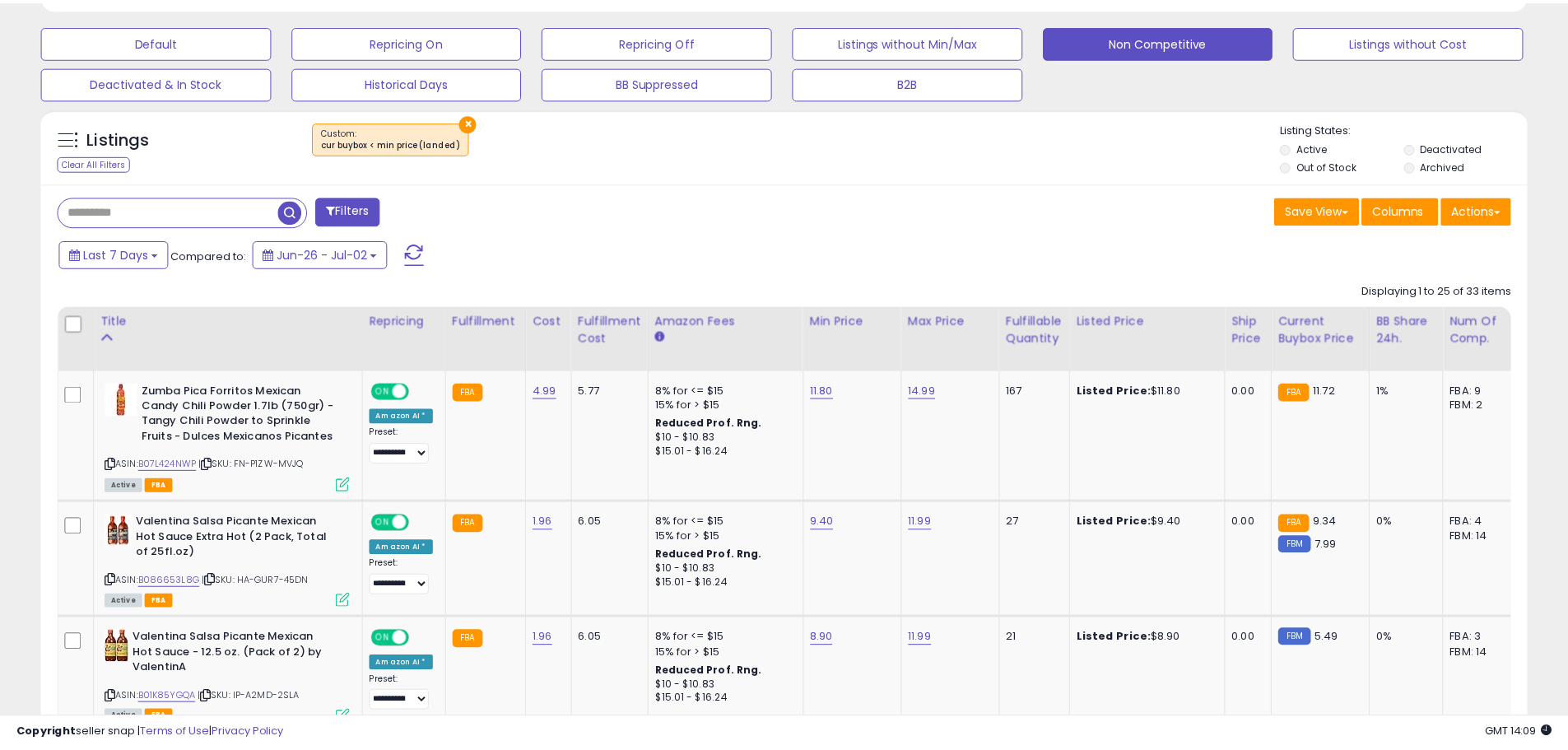 scroll, scrollTop: 338, scrollLeft: 862, axis: both 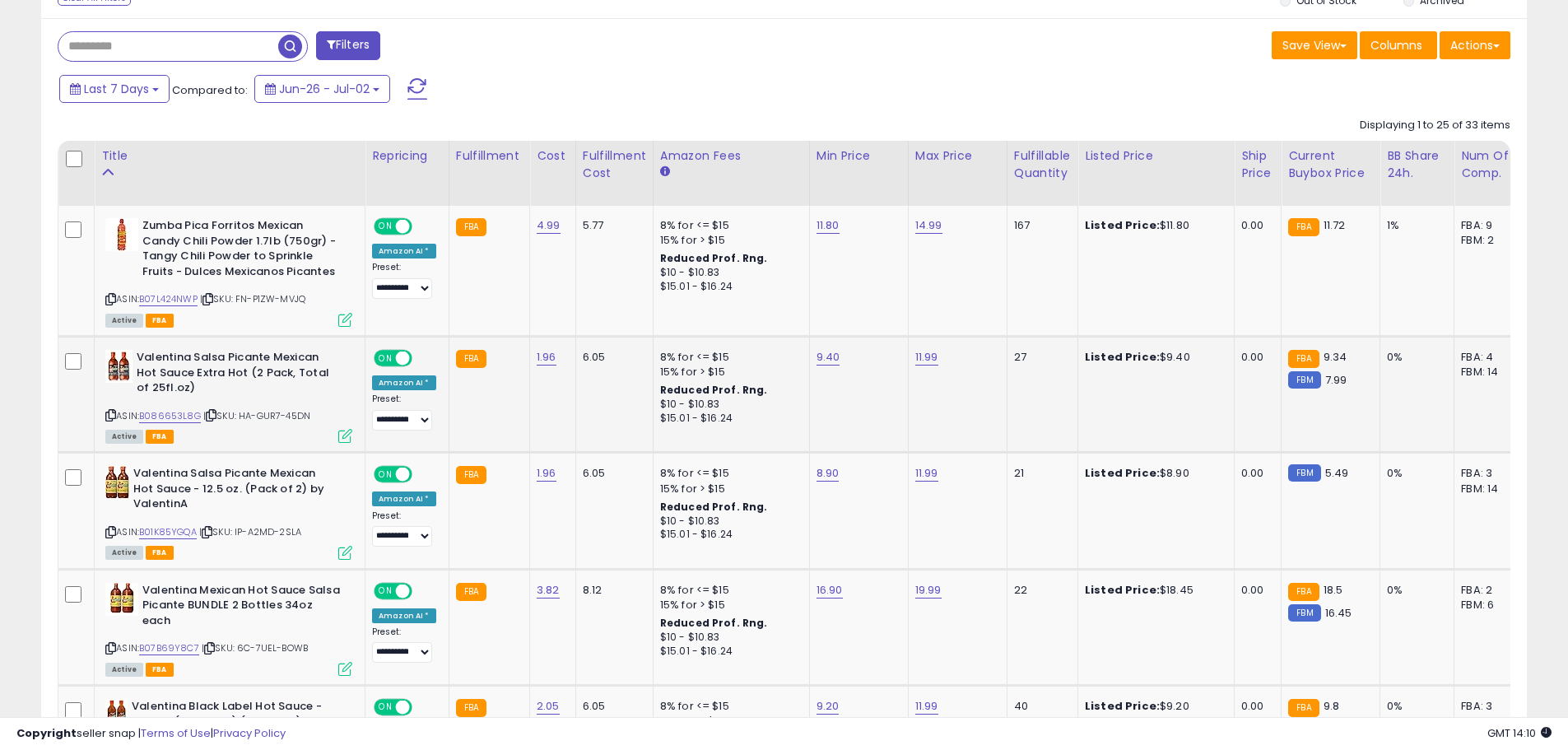 click at bounding box center (345, 436) 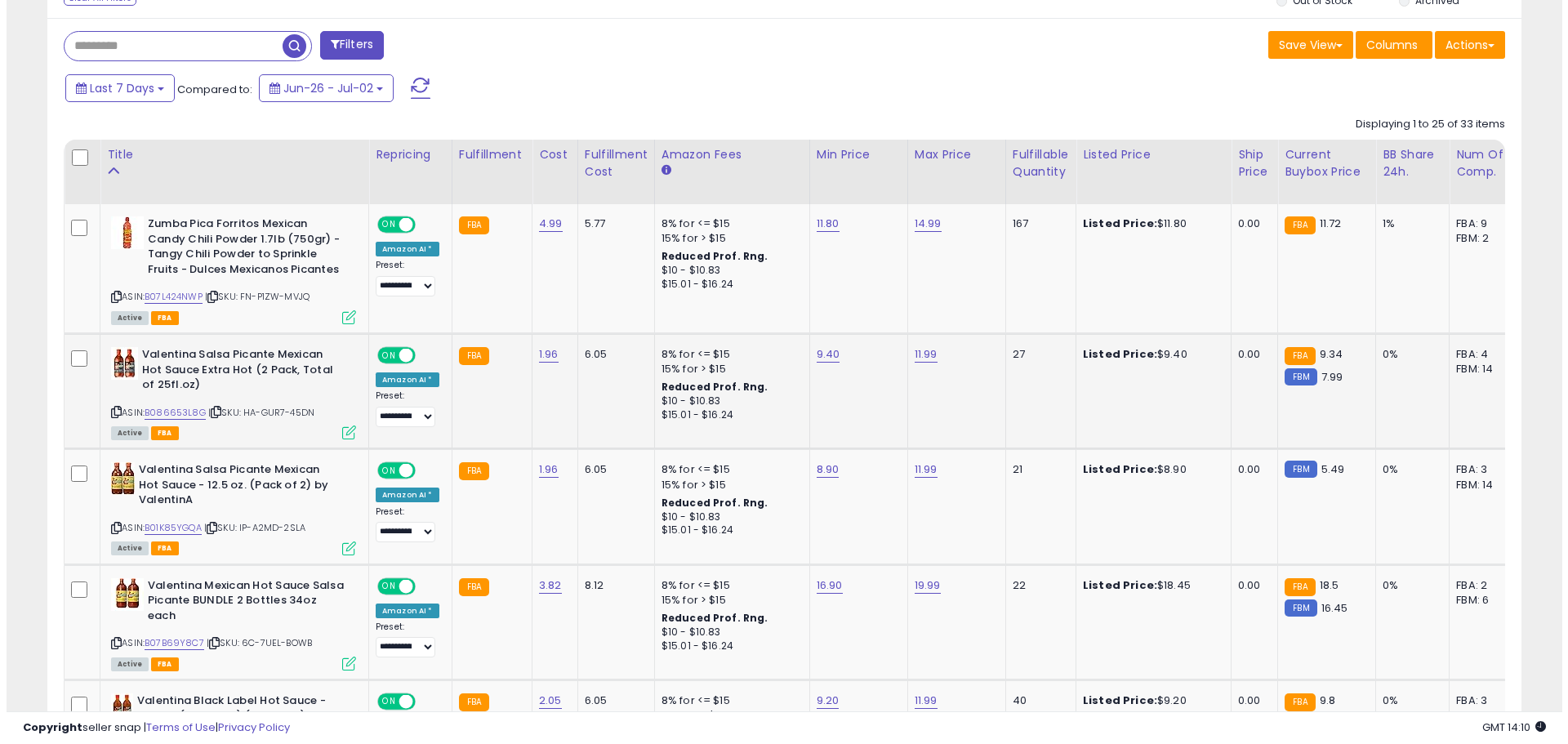 scroll, scrollTop: 816350, scrollLeft: 815804, axis: both 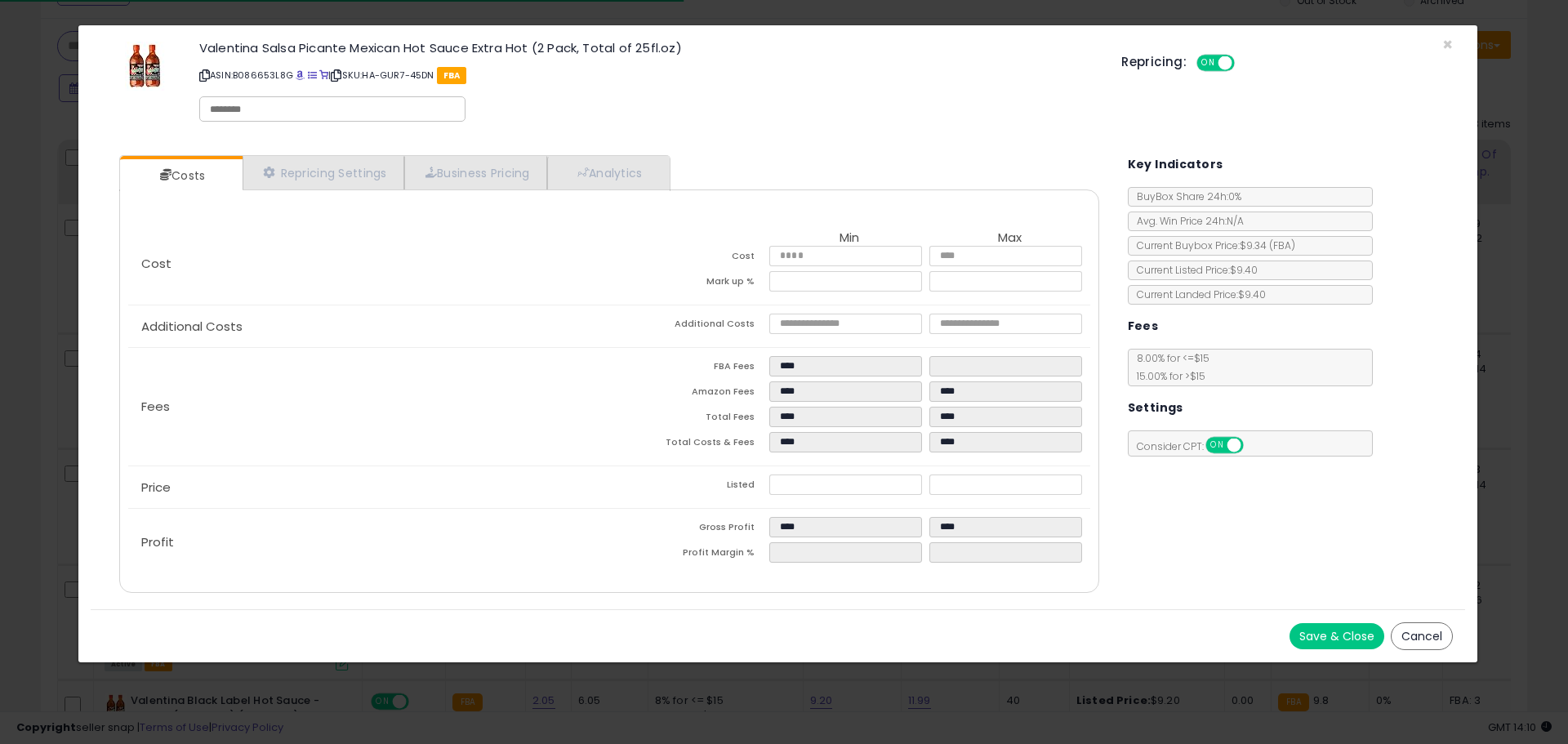 click on "Price
Listed
****
*****" 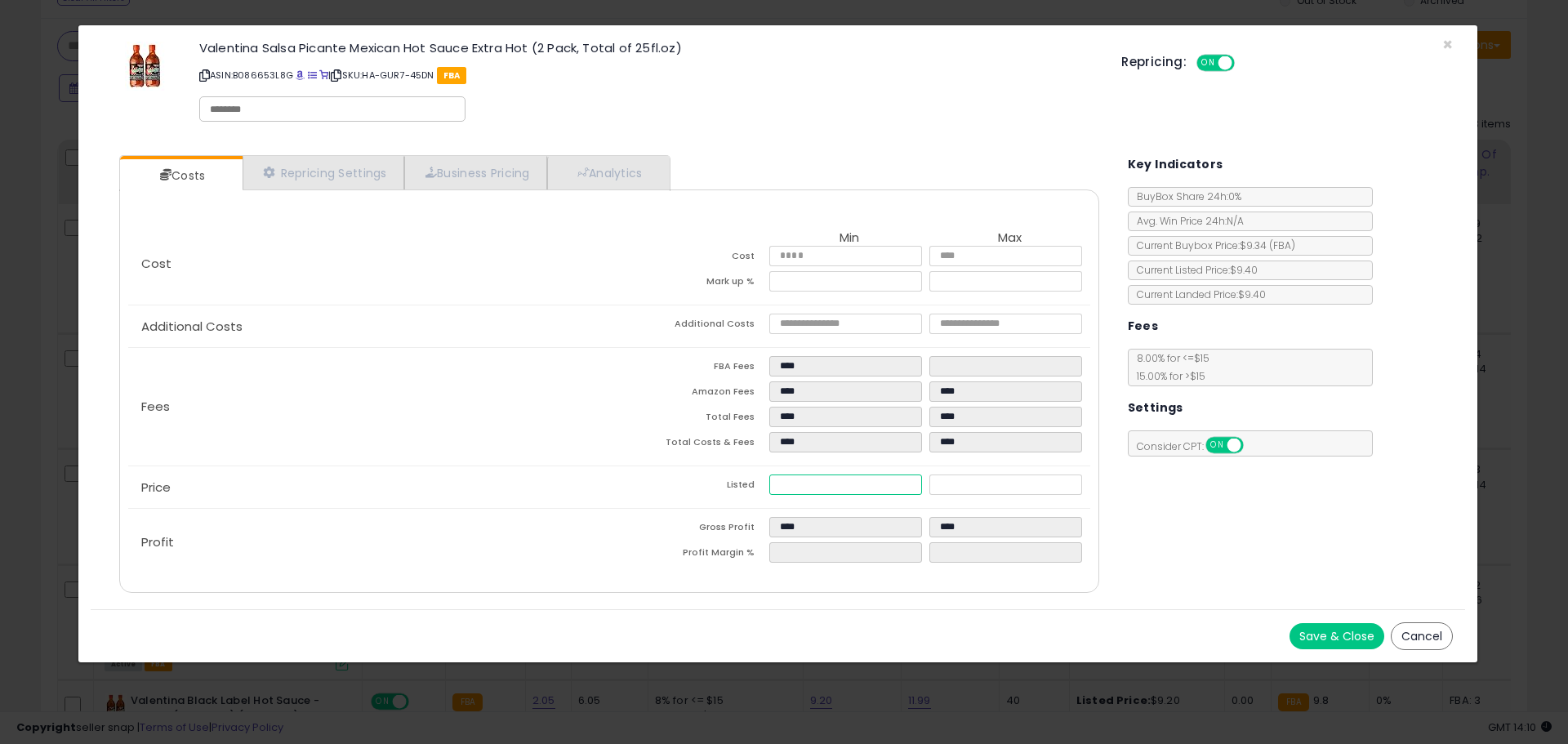 click on "****" at bounding box center (845, 484) 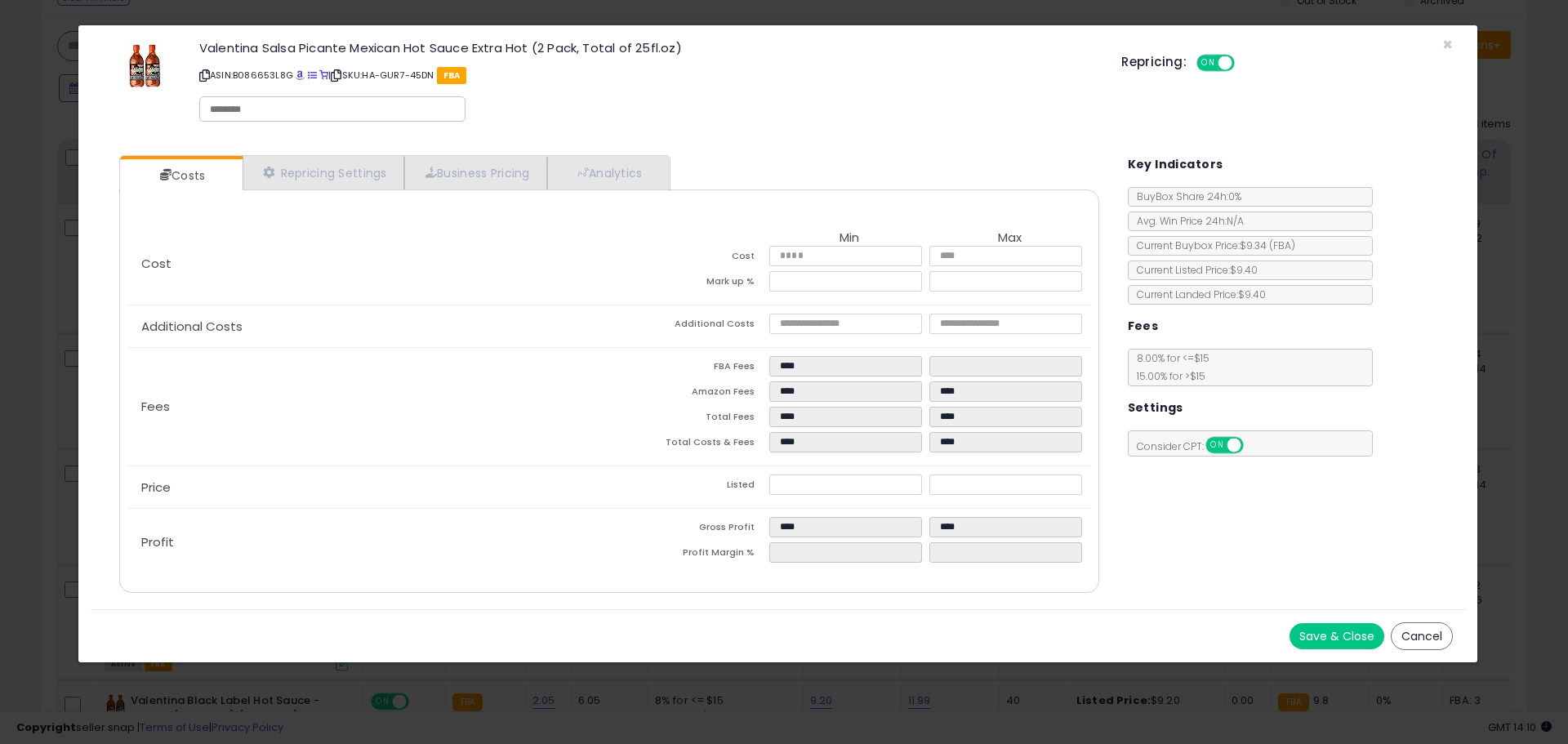 click on "Save & Close" at bounding box center (1337, 636) 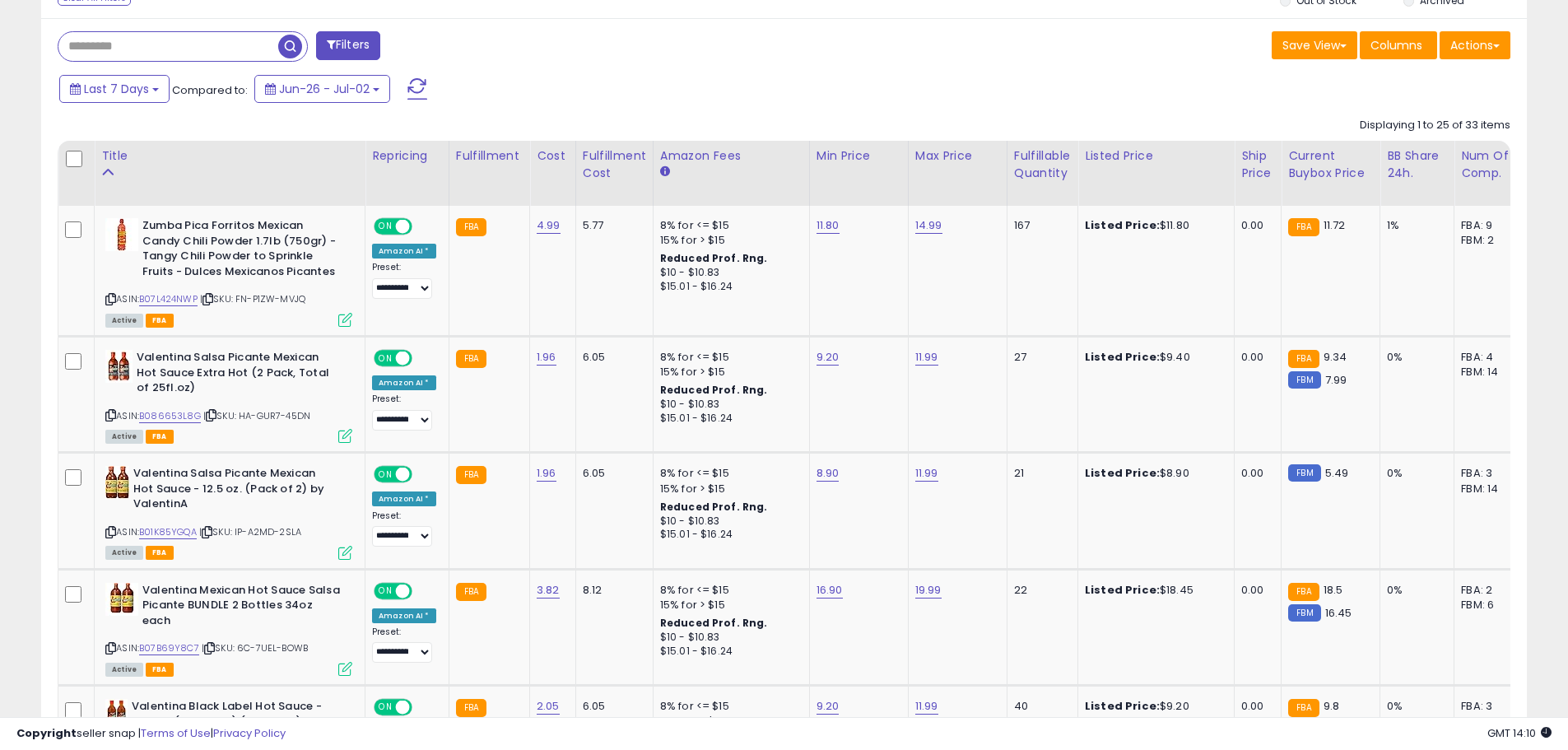 scroll 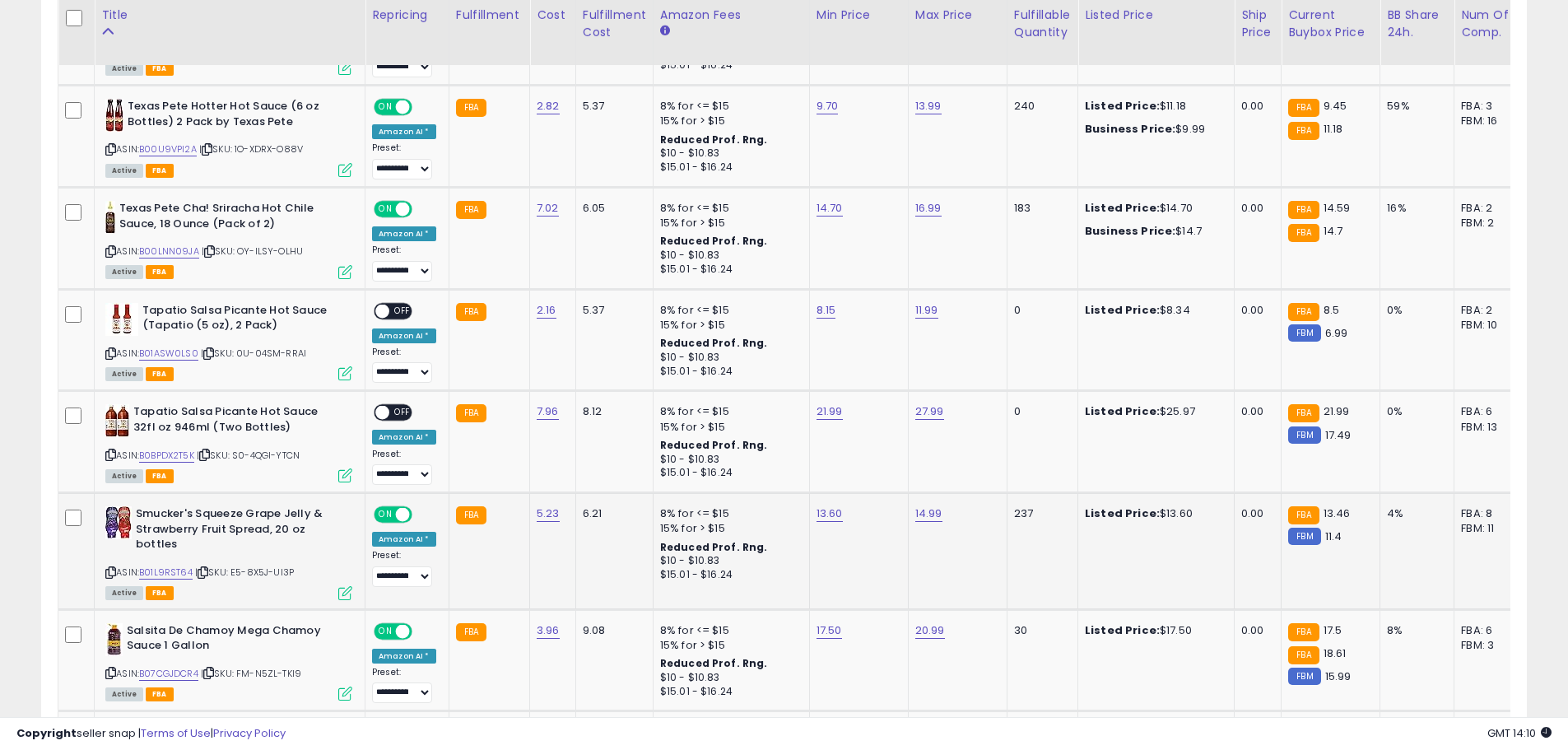click at bounding box center [345, 593] 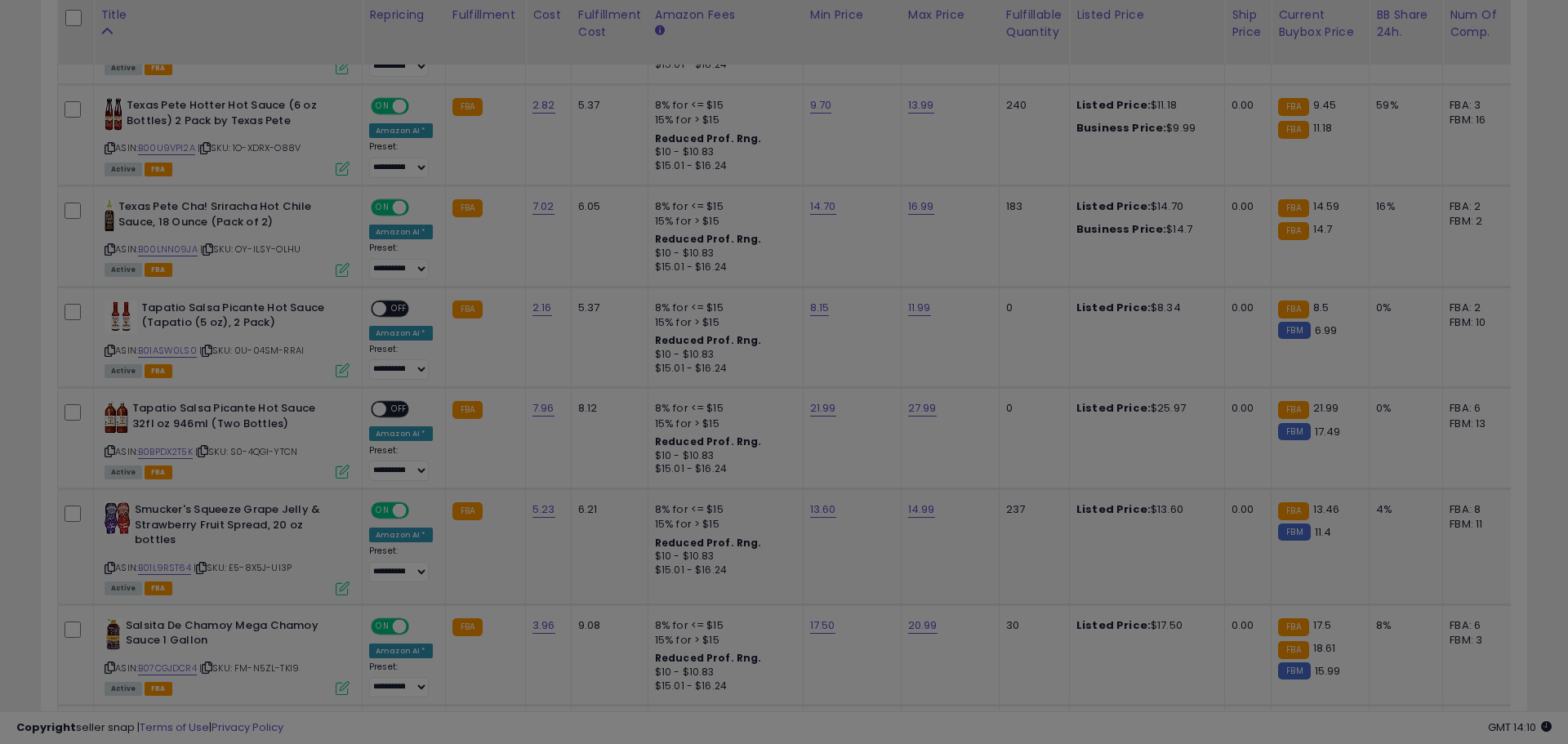scroll, scrollTop: 816350, scrollLeft: 815804, axis: both 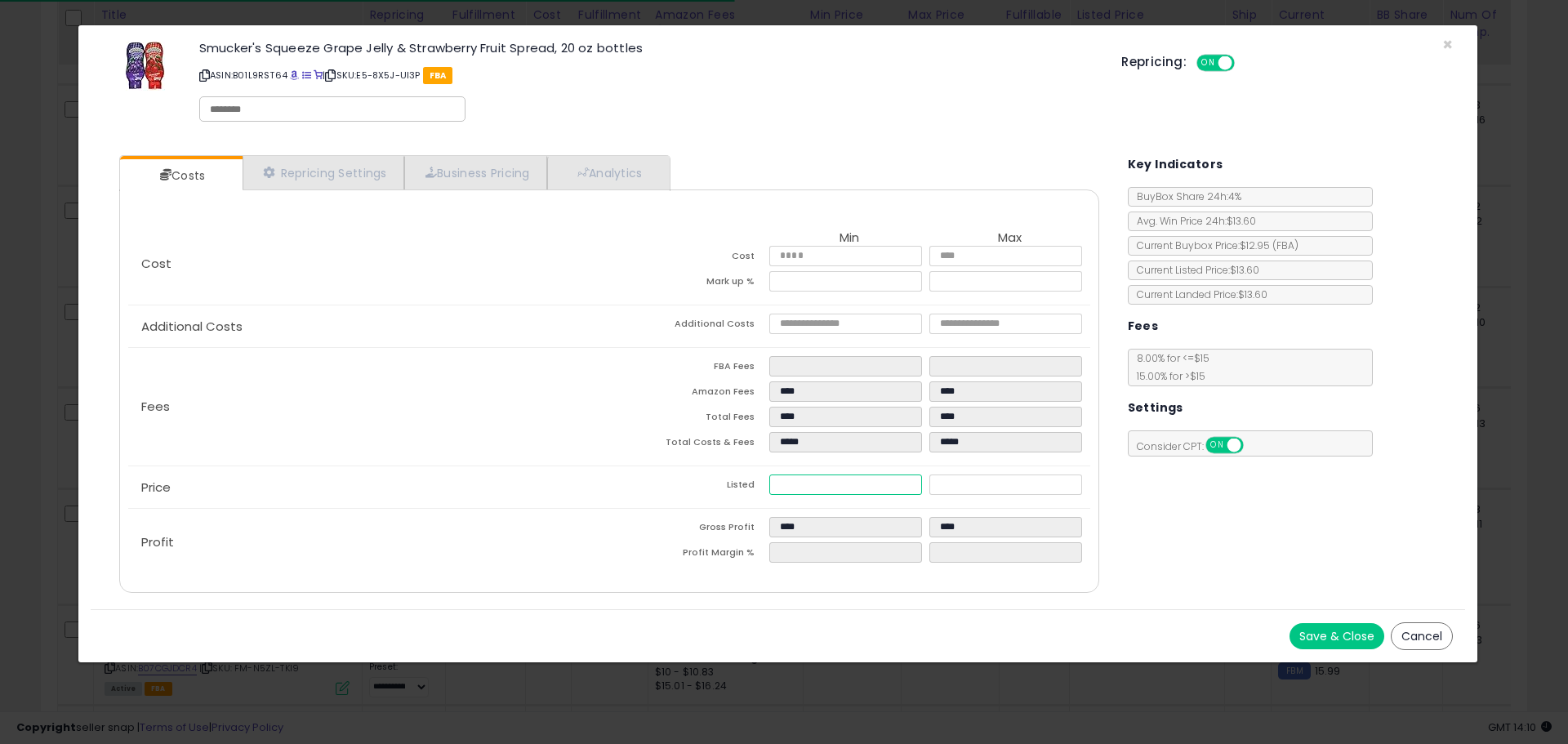 click on "*****" at bounding box center [845, 484] 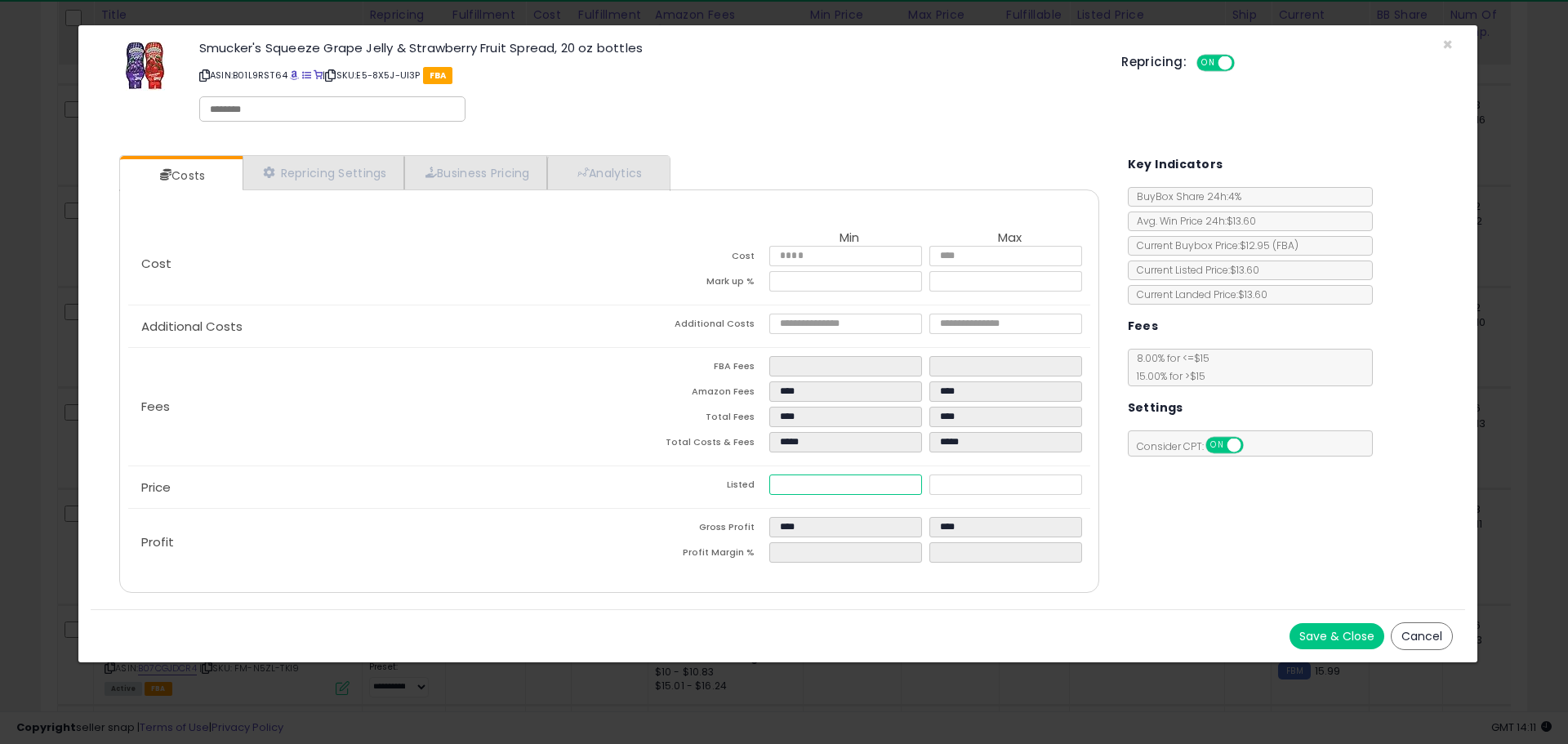 type on "****" 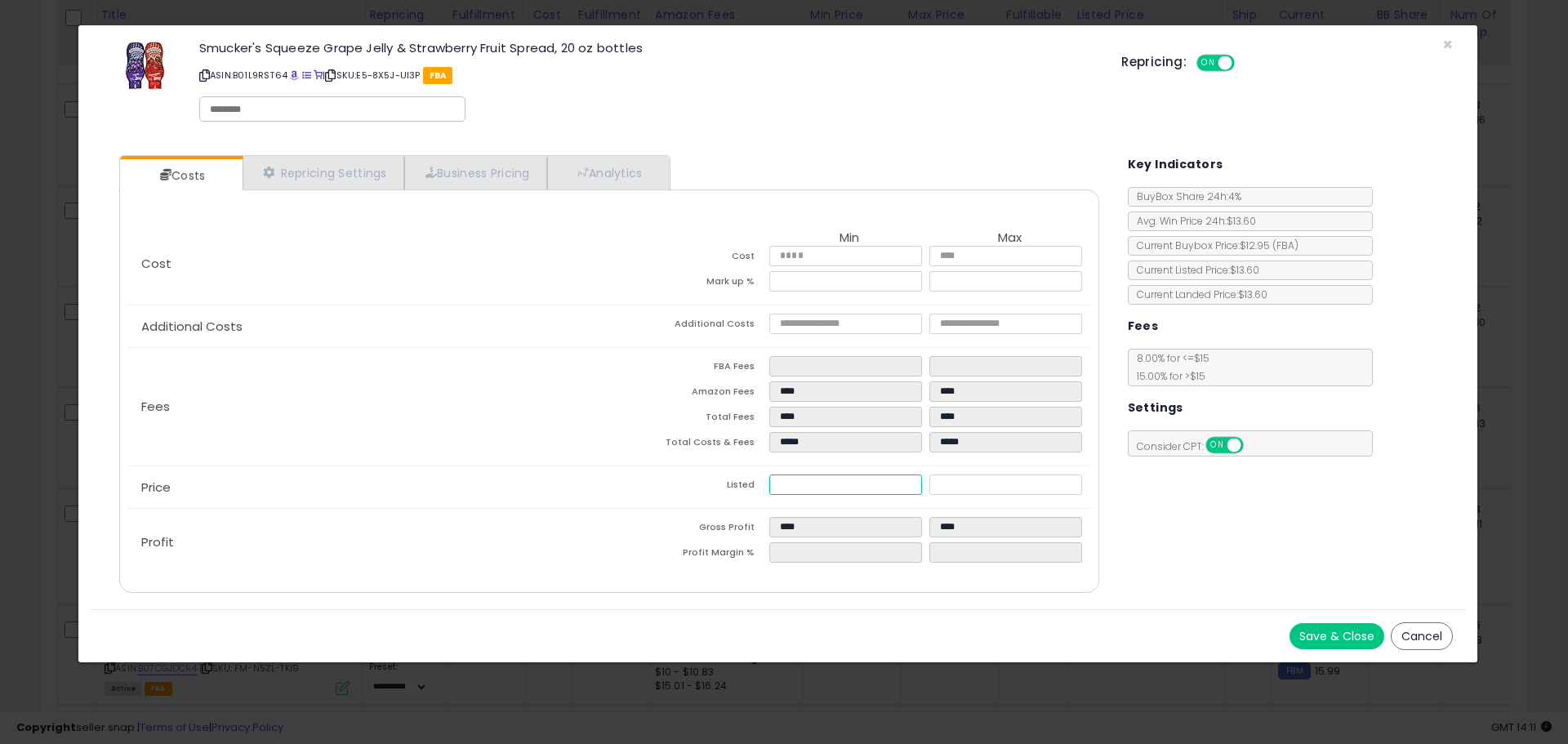 type on "****" 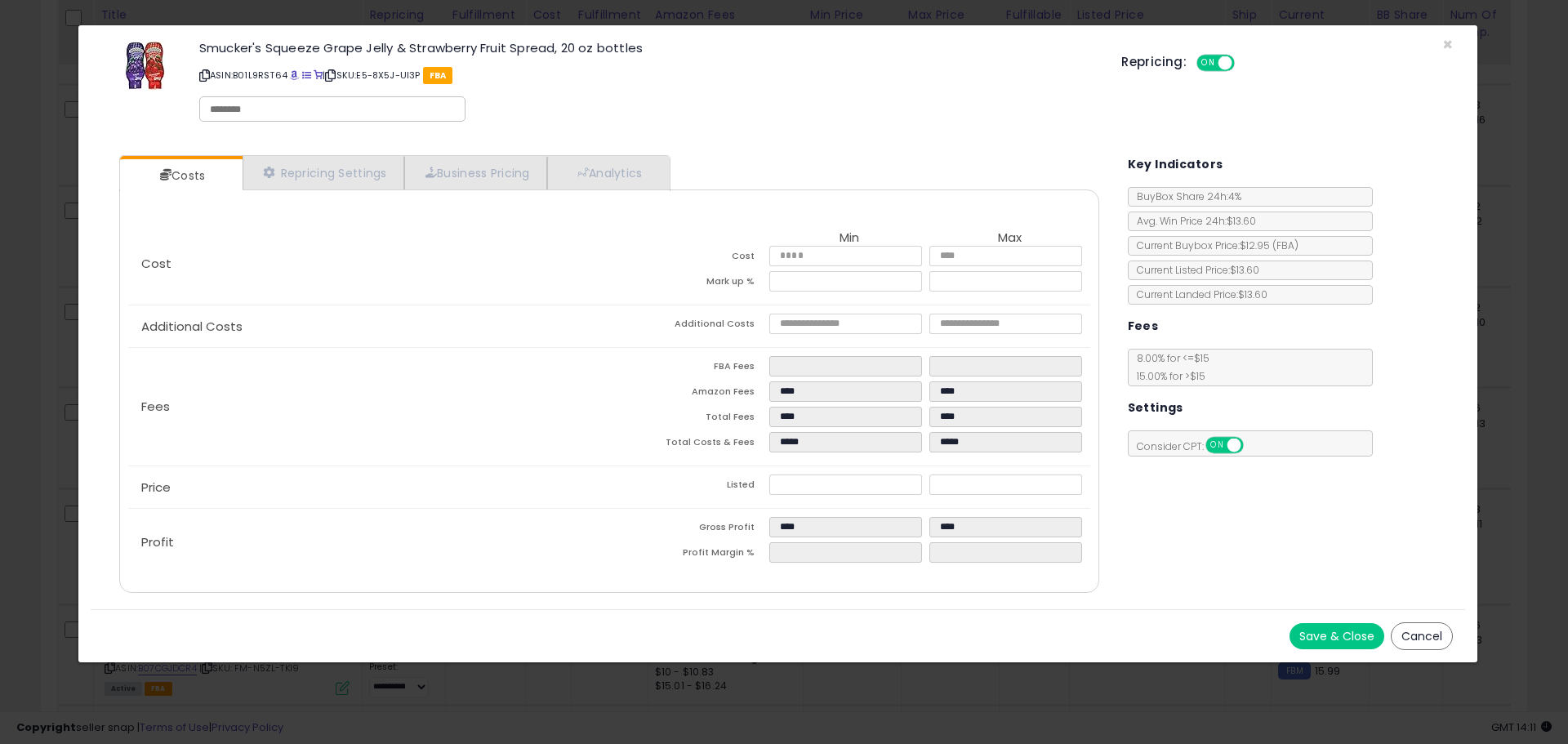 click on "Save & Close" at bounding box center (1337, 636) 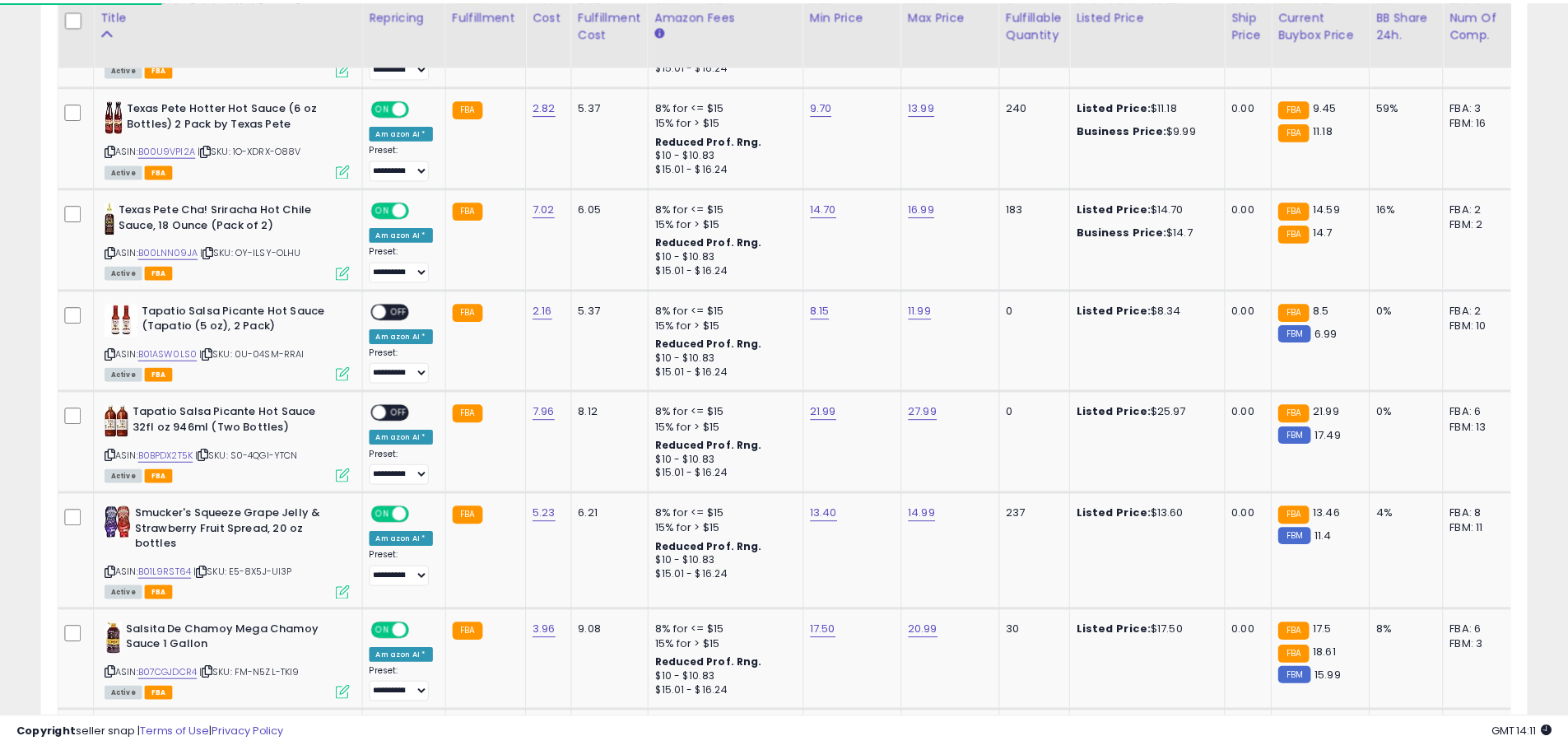 scroll, scrollTop: 338, scrollLeft: 862, axis: both 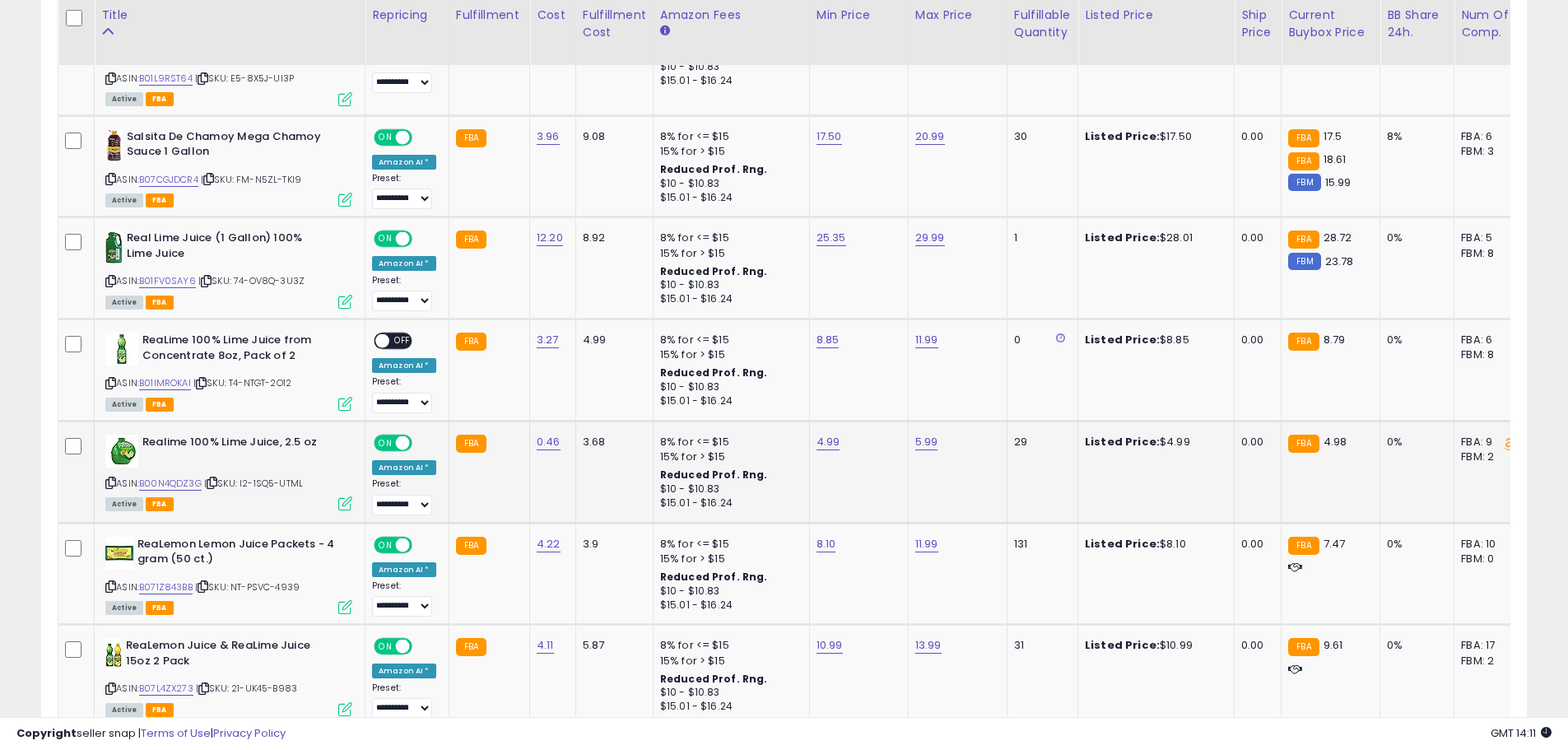 click at bounding box center [345, 503] 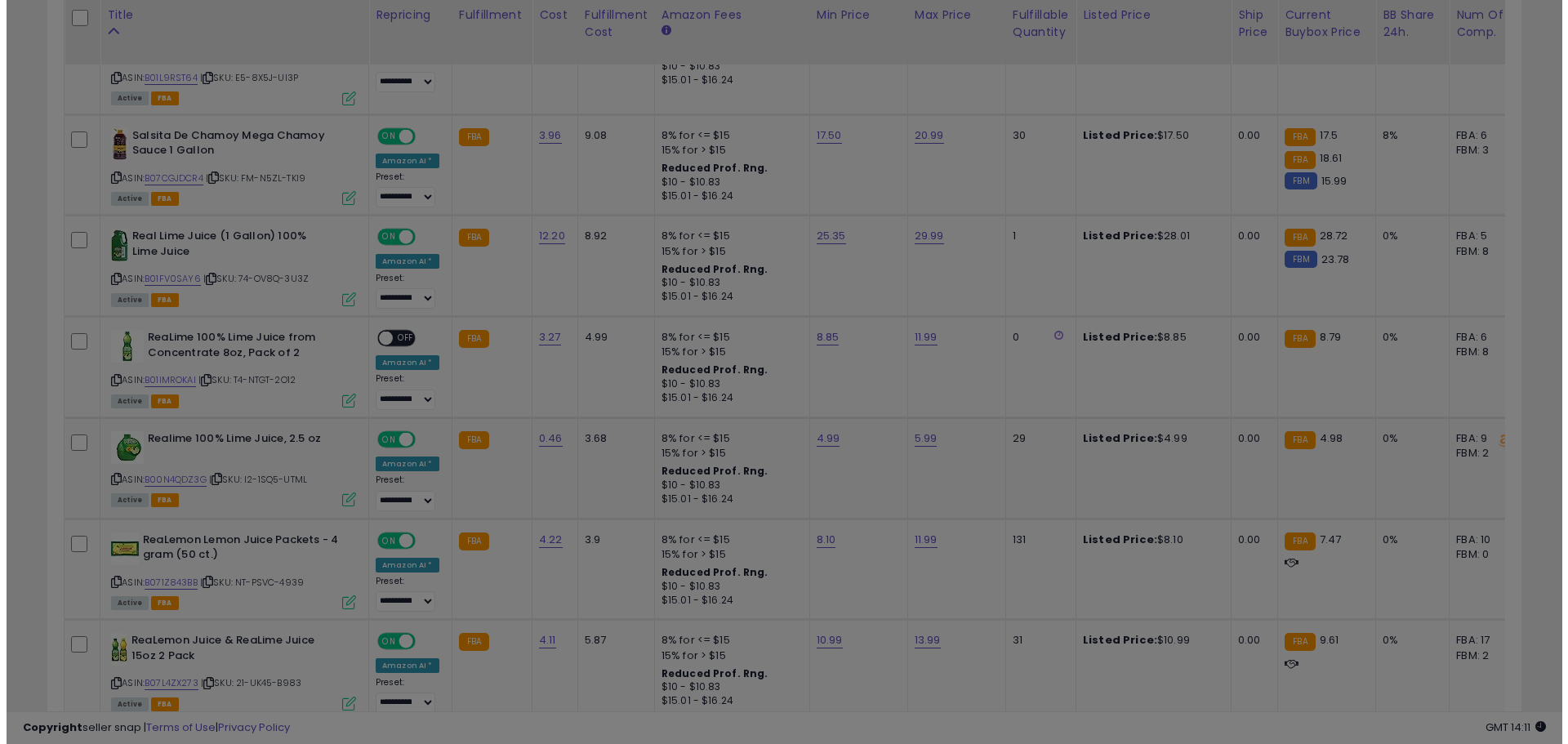 scroll, scrollTop: 816350, scrollLeft: 815804, axis: both 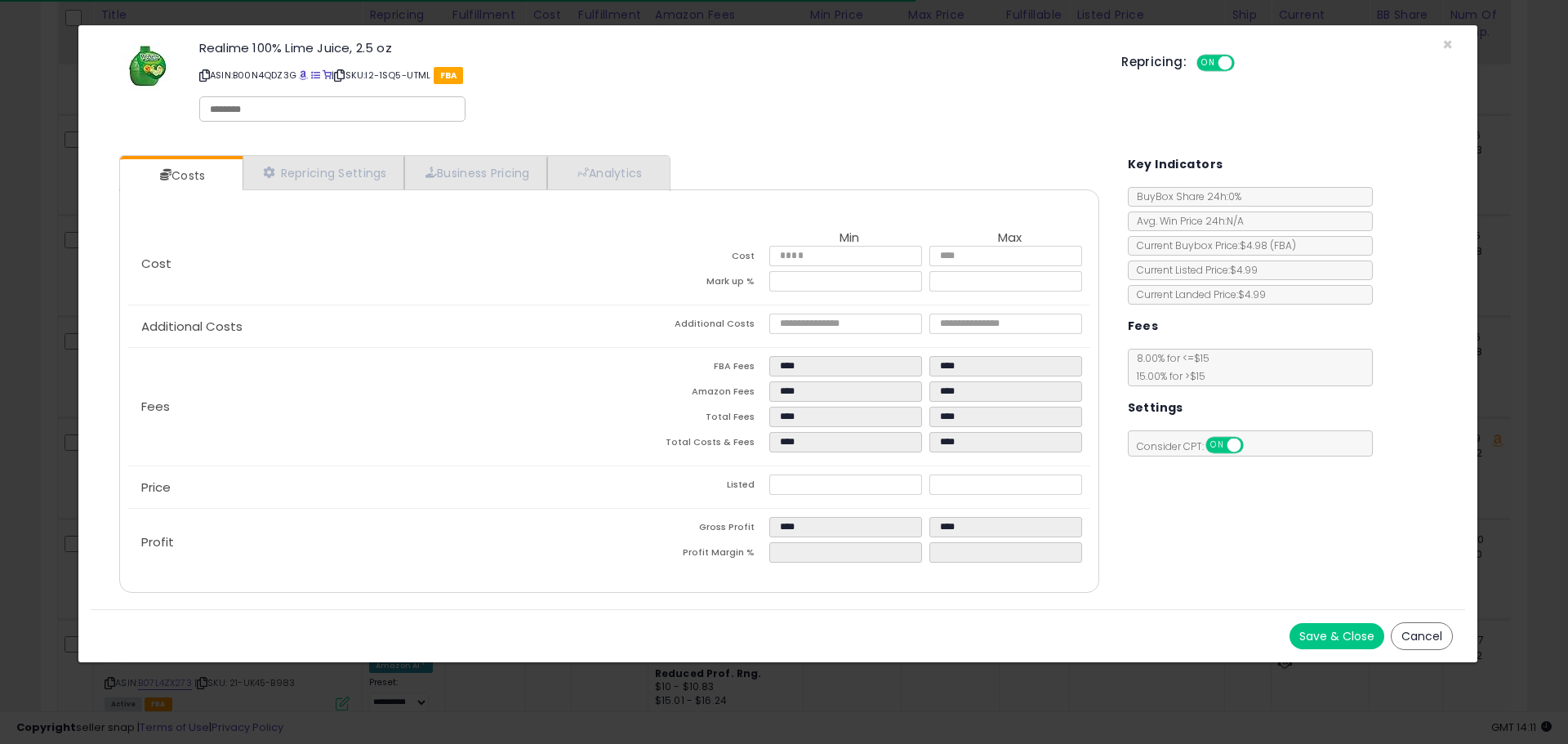 click on "Cancel" at bounding box center [1422, 636] 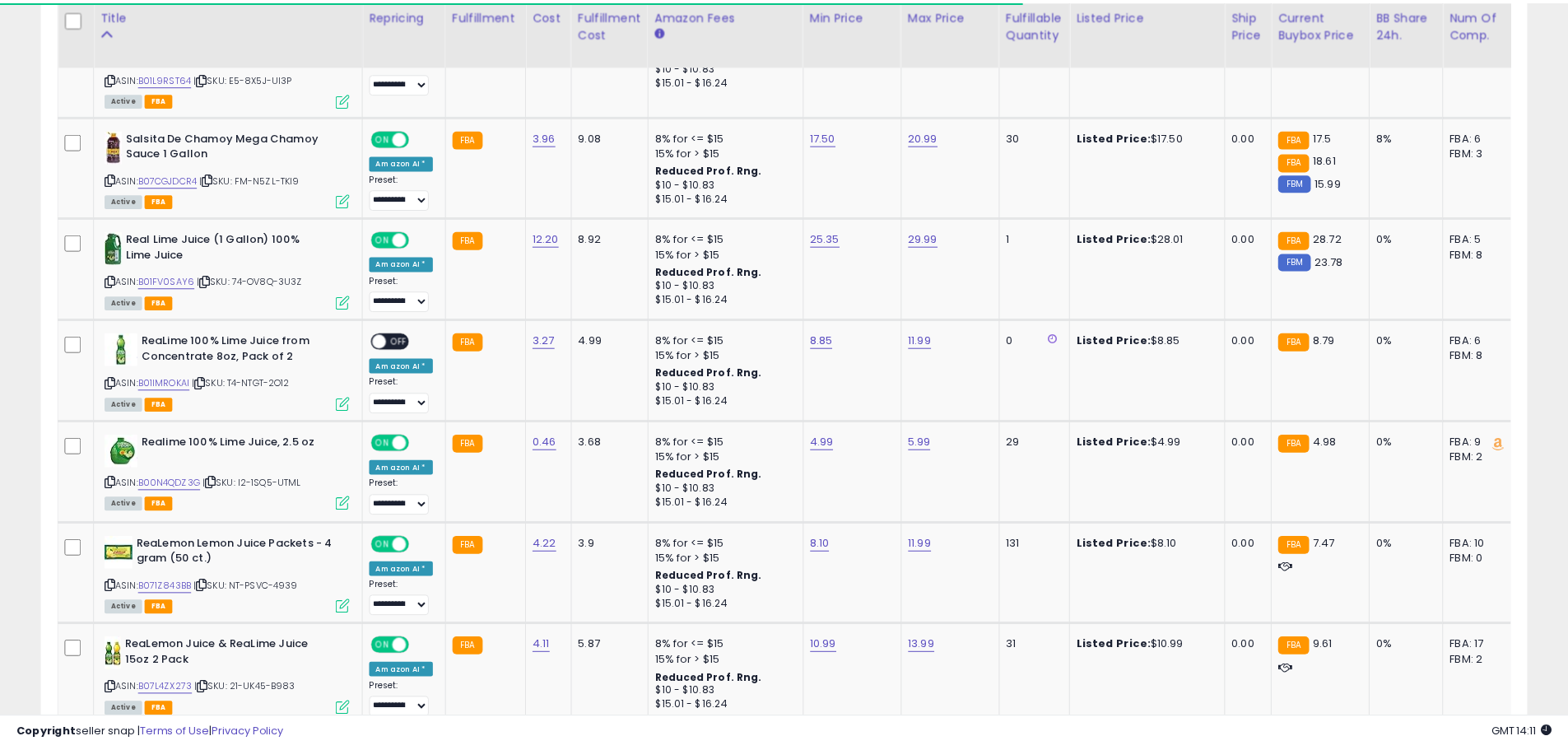 scroll, scrollTop: 338, scrollLeft: 862, axis: both 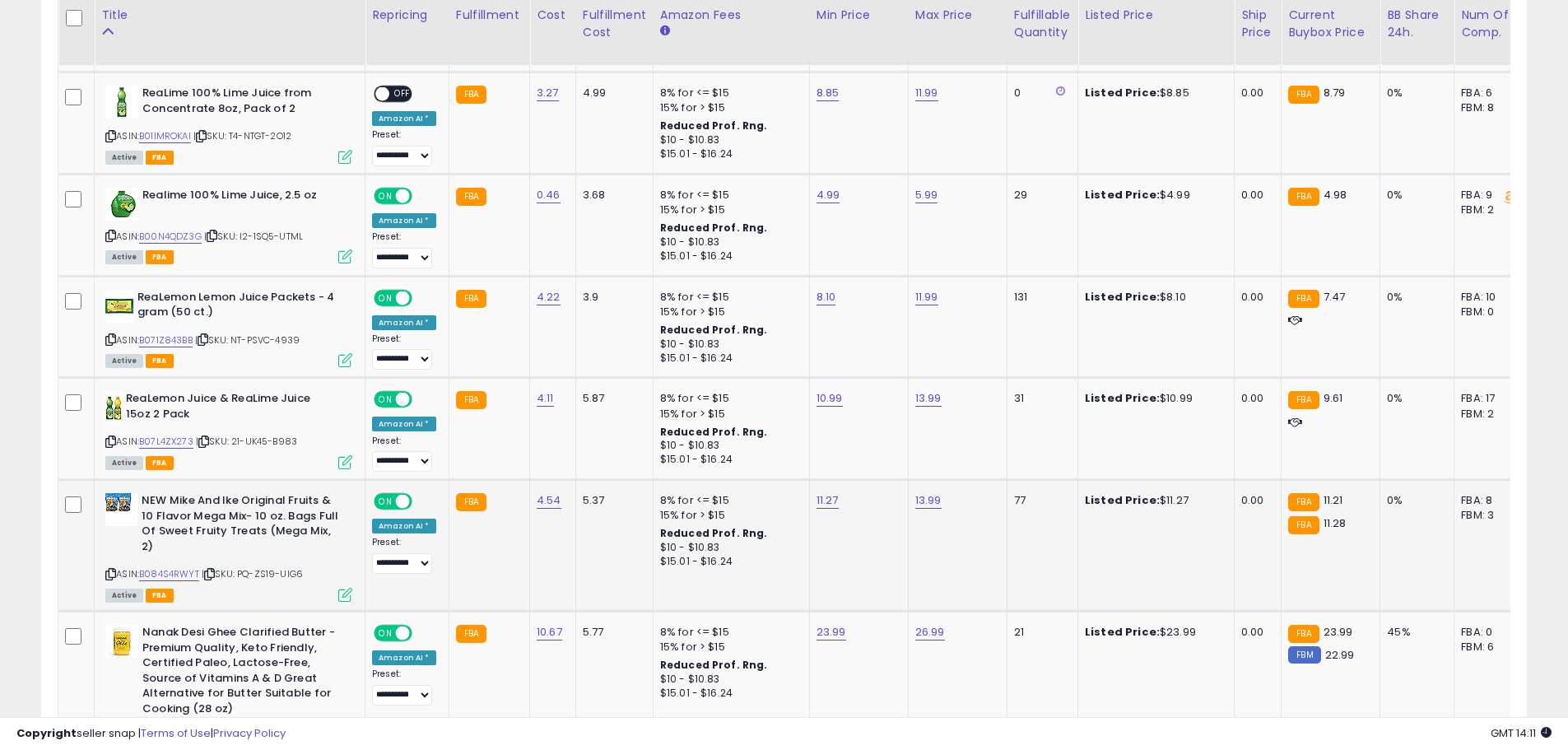 click at bounding box center [345, 594] 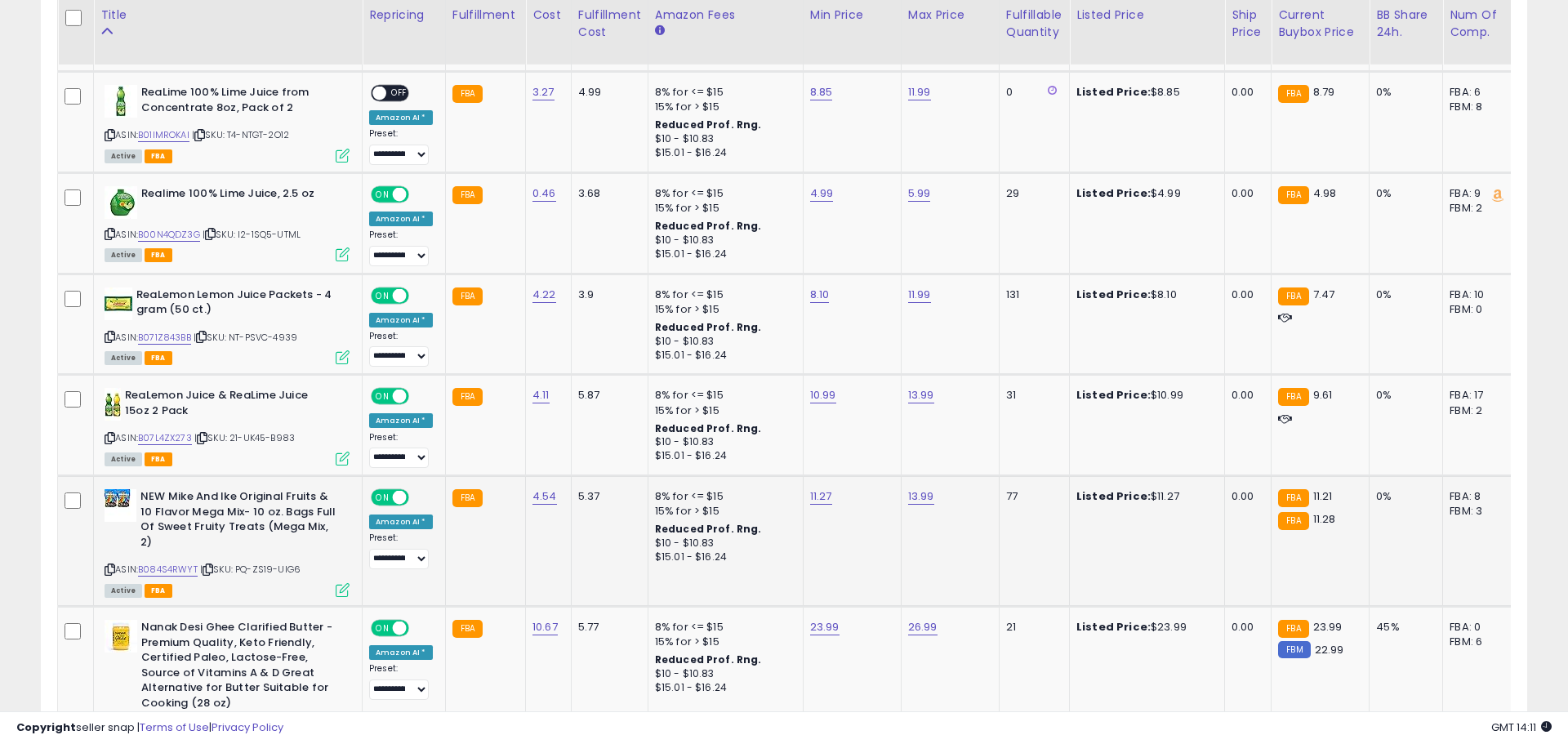 scroll, scrollTop: 816350, scrollLeft: 815804, axis: both 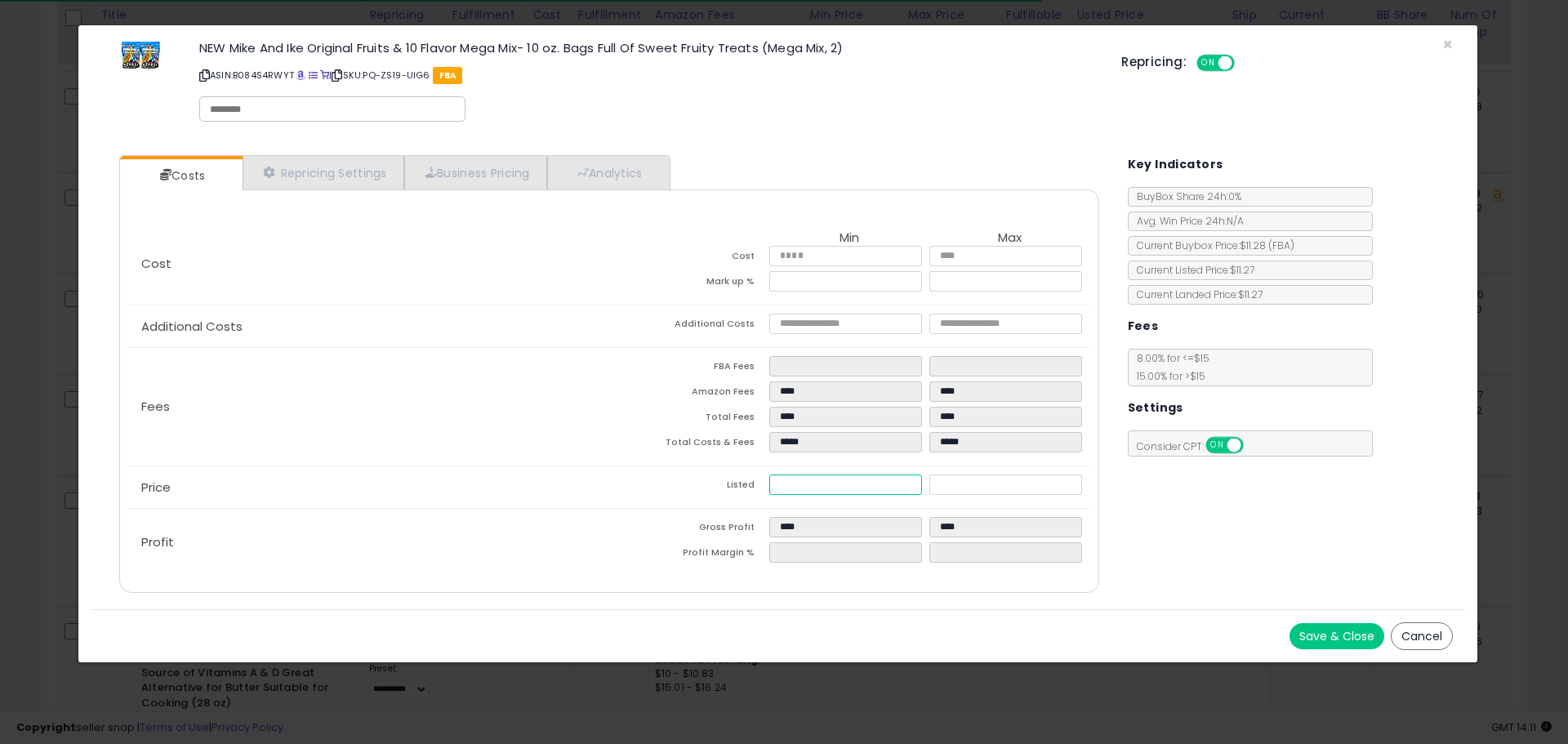 click on "*****" at bounding box center (845, 484) 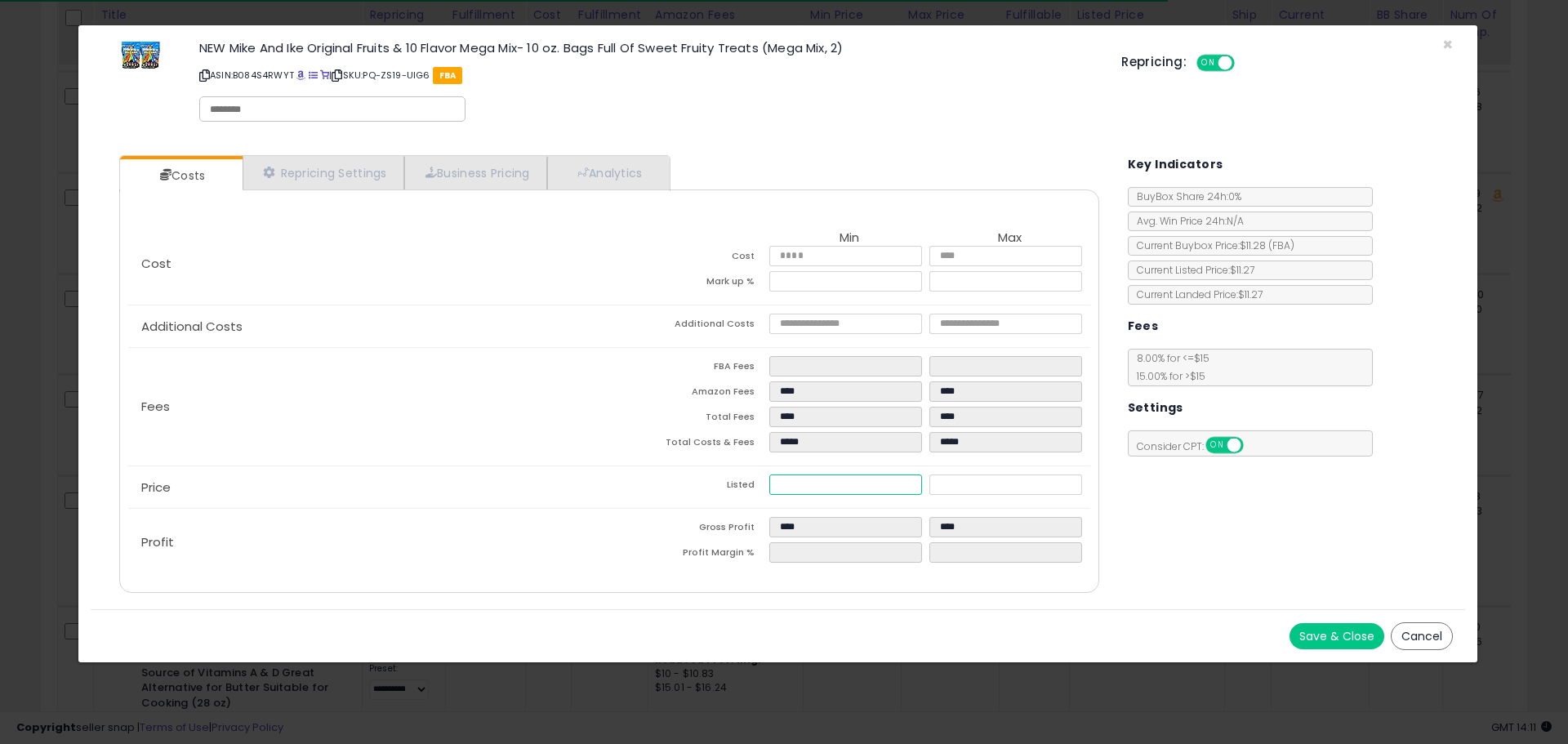 type on "*****" 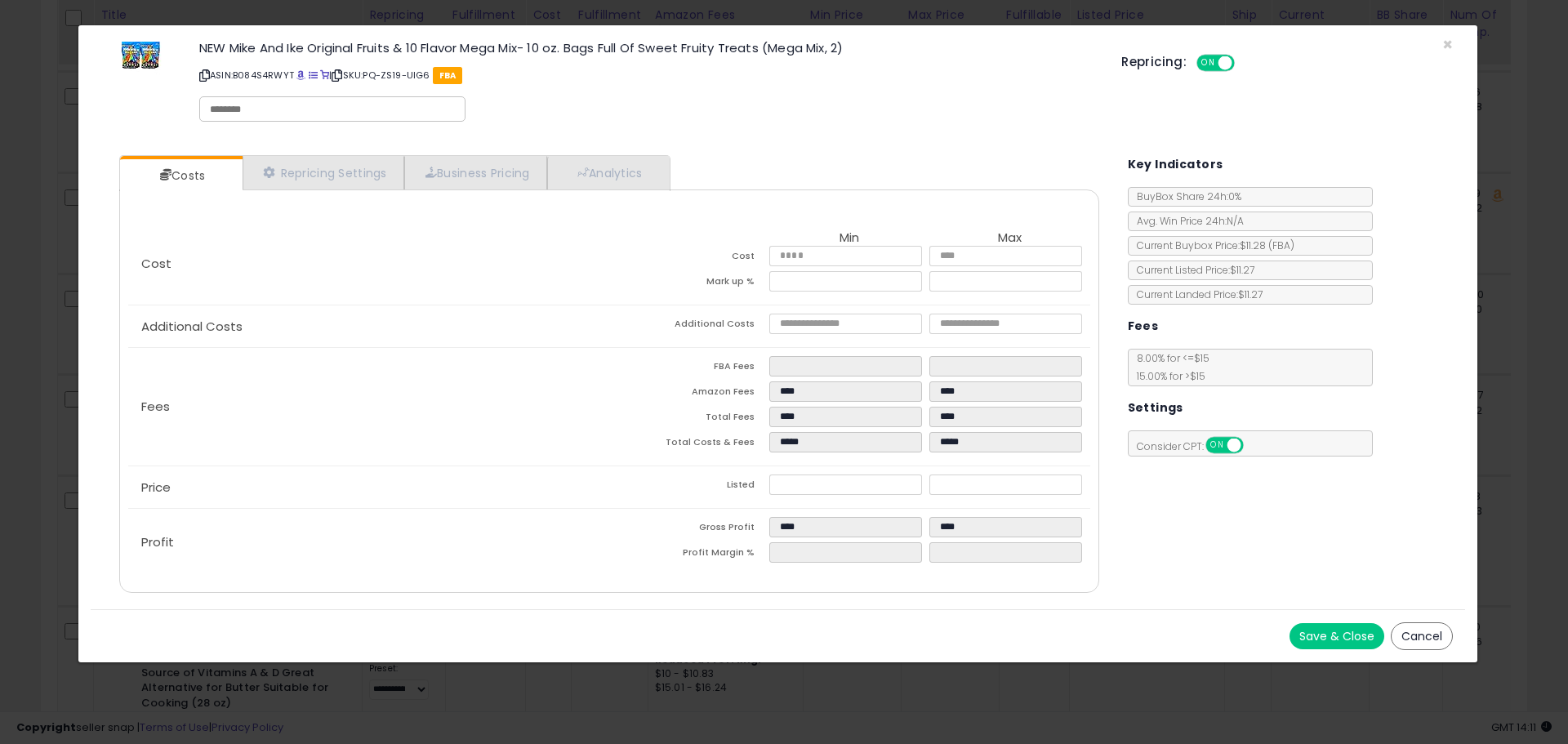 click on "Save & Close" at bounding box center (1337, 636) 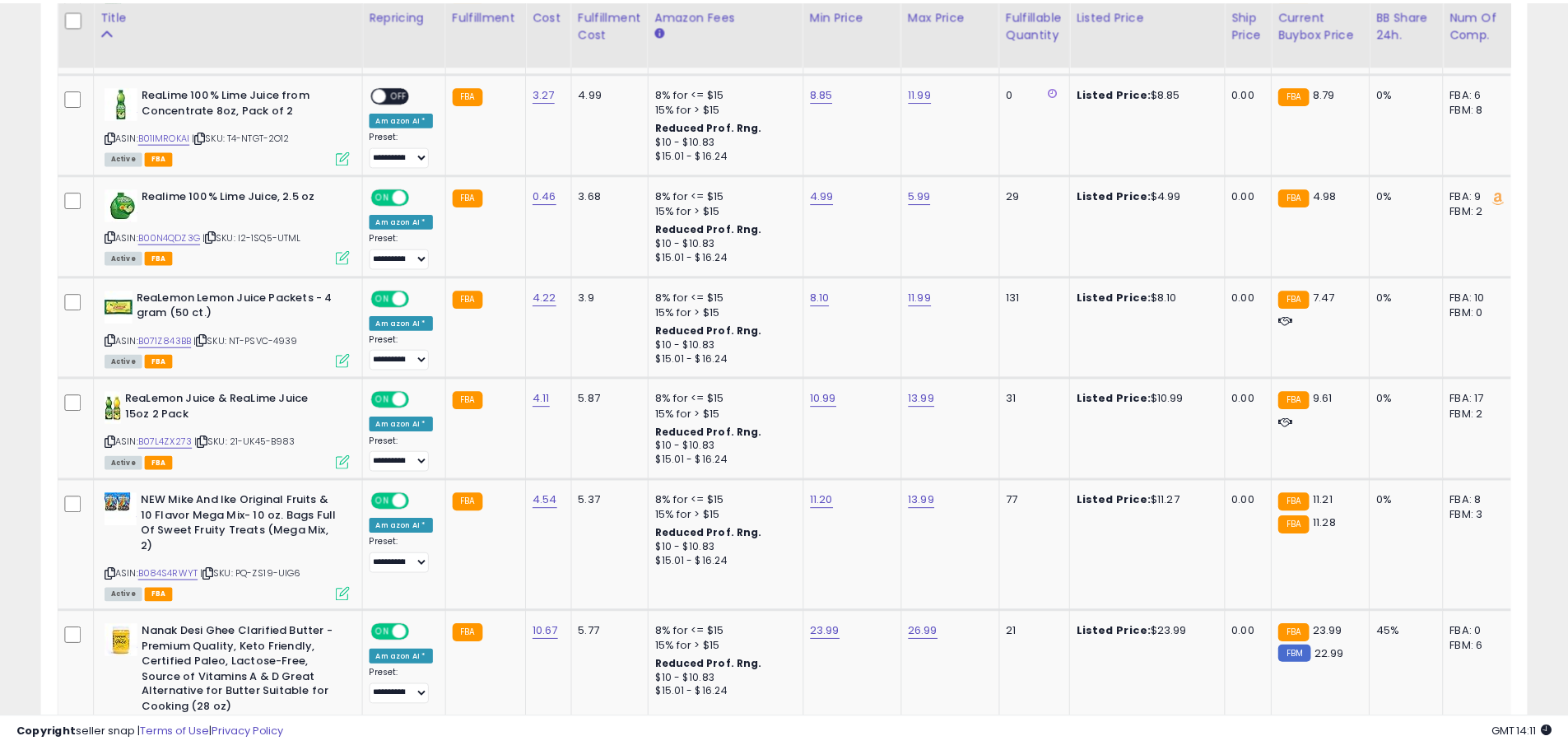 scroll, scrollTop: 338, scrollLeft: 862, axis: both 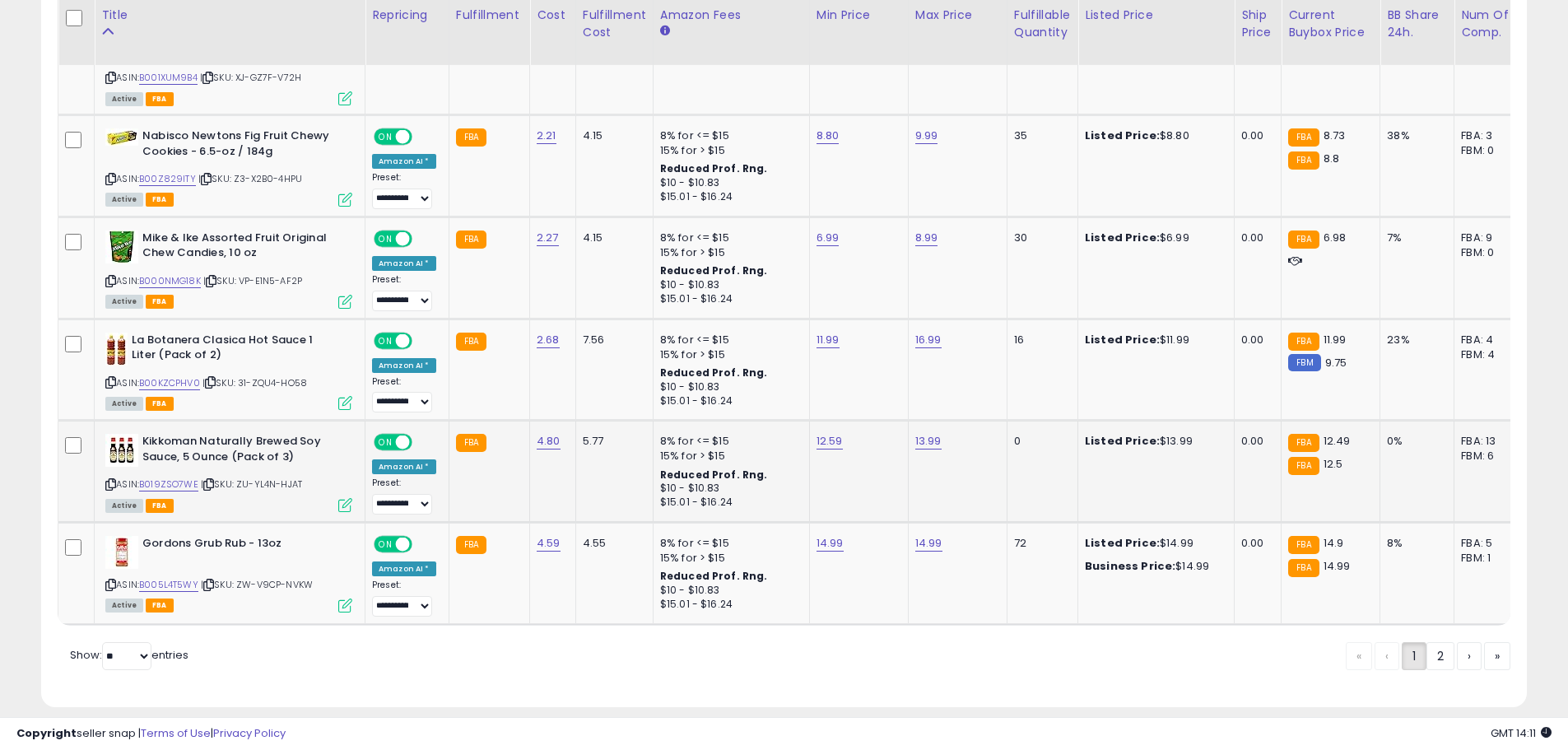 click at bounding box center [402, 442] 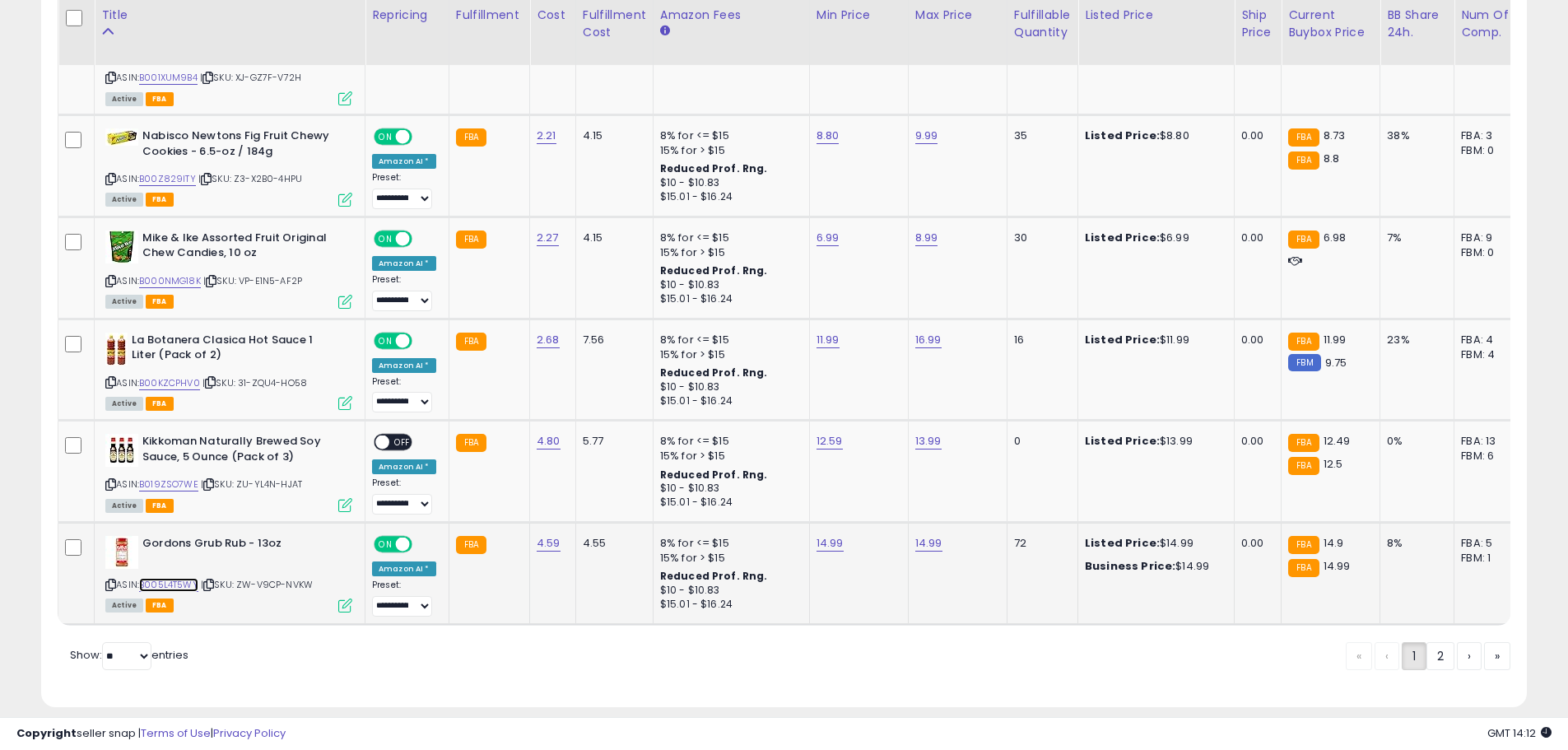 click on "B005L4T5WY" at bounding box center [169, 585] 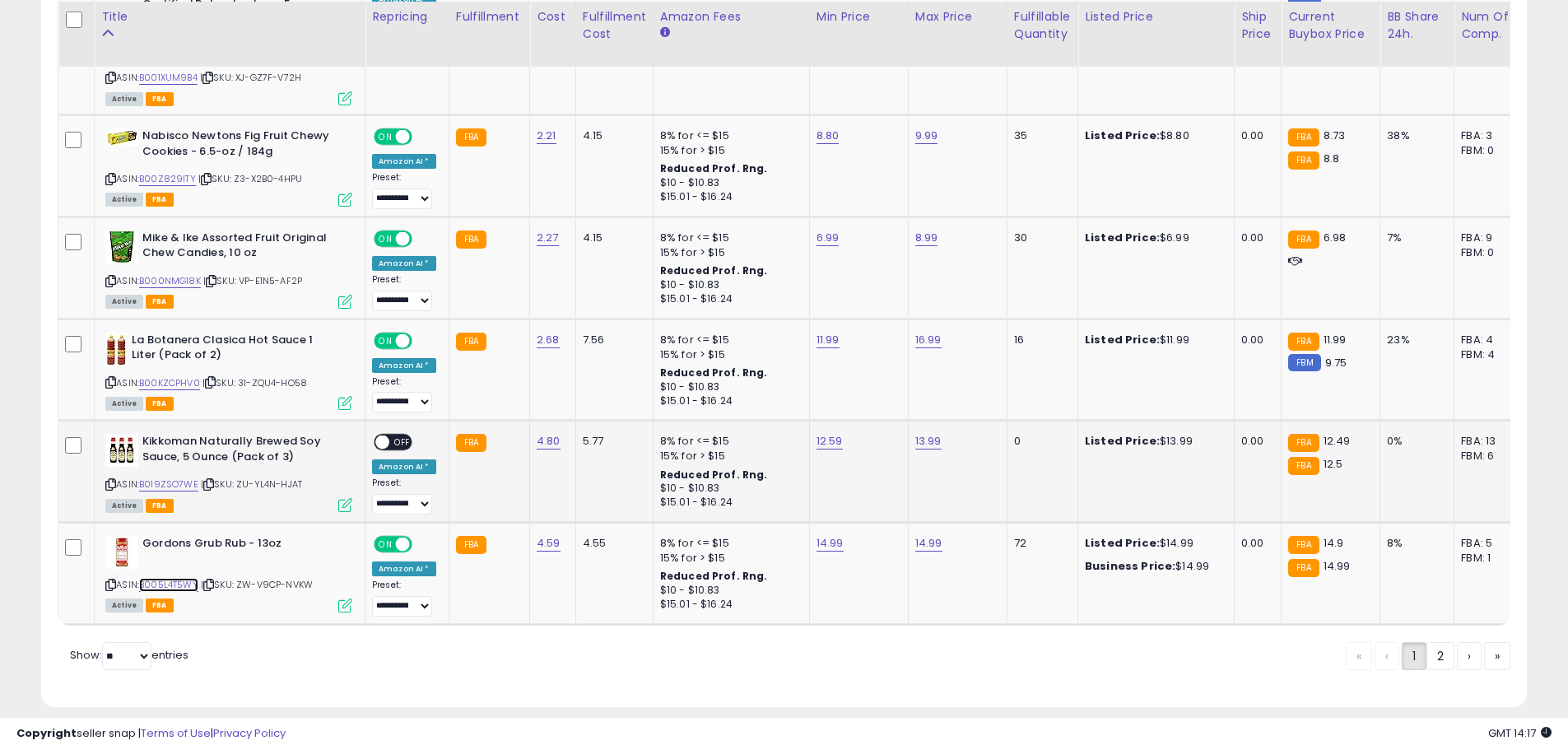scroll, scrollTop: 2965, scrollLeft: 0, axis: vertical 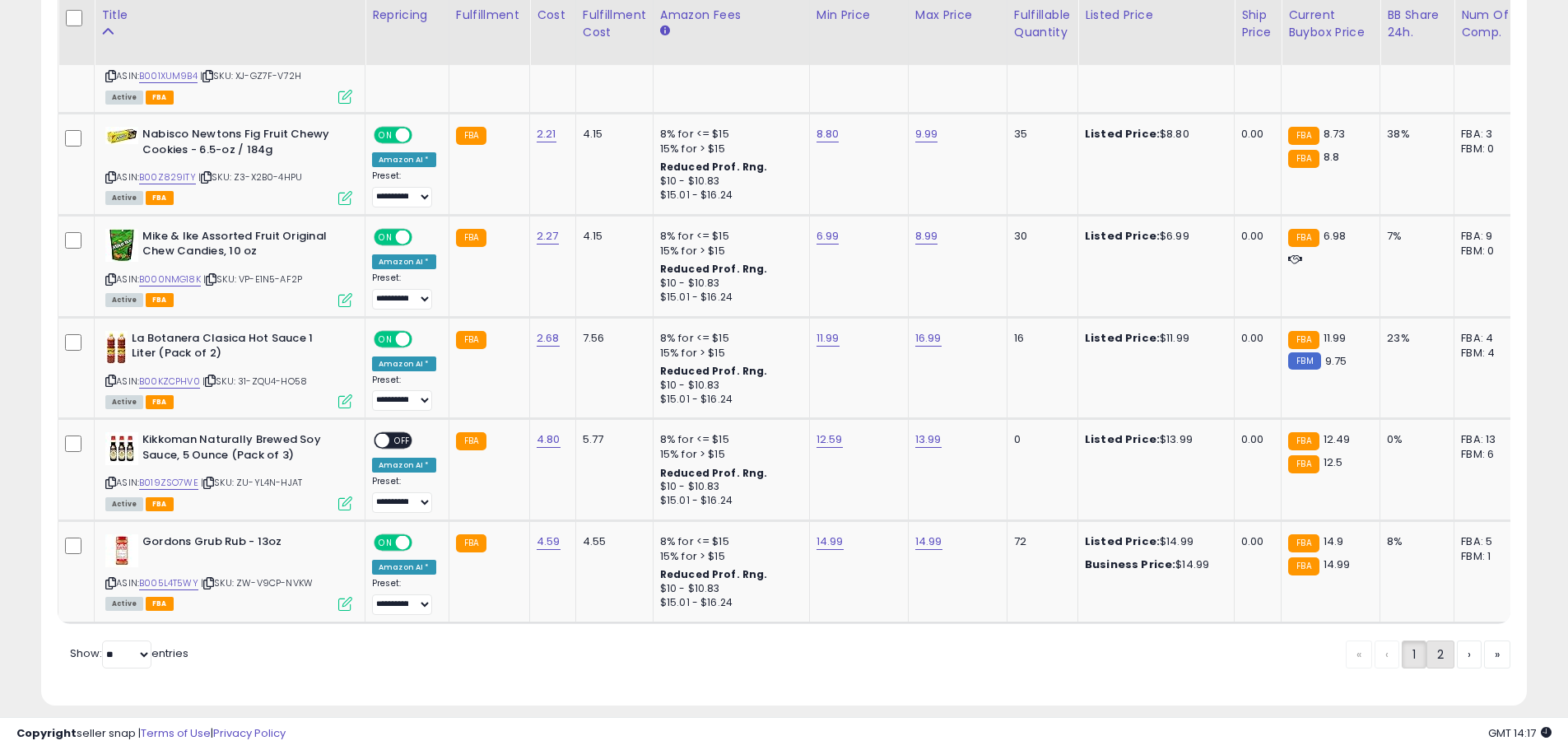 click on "2" 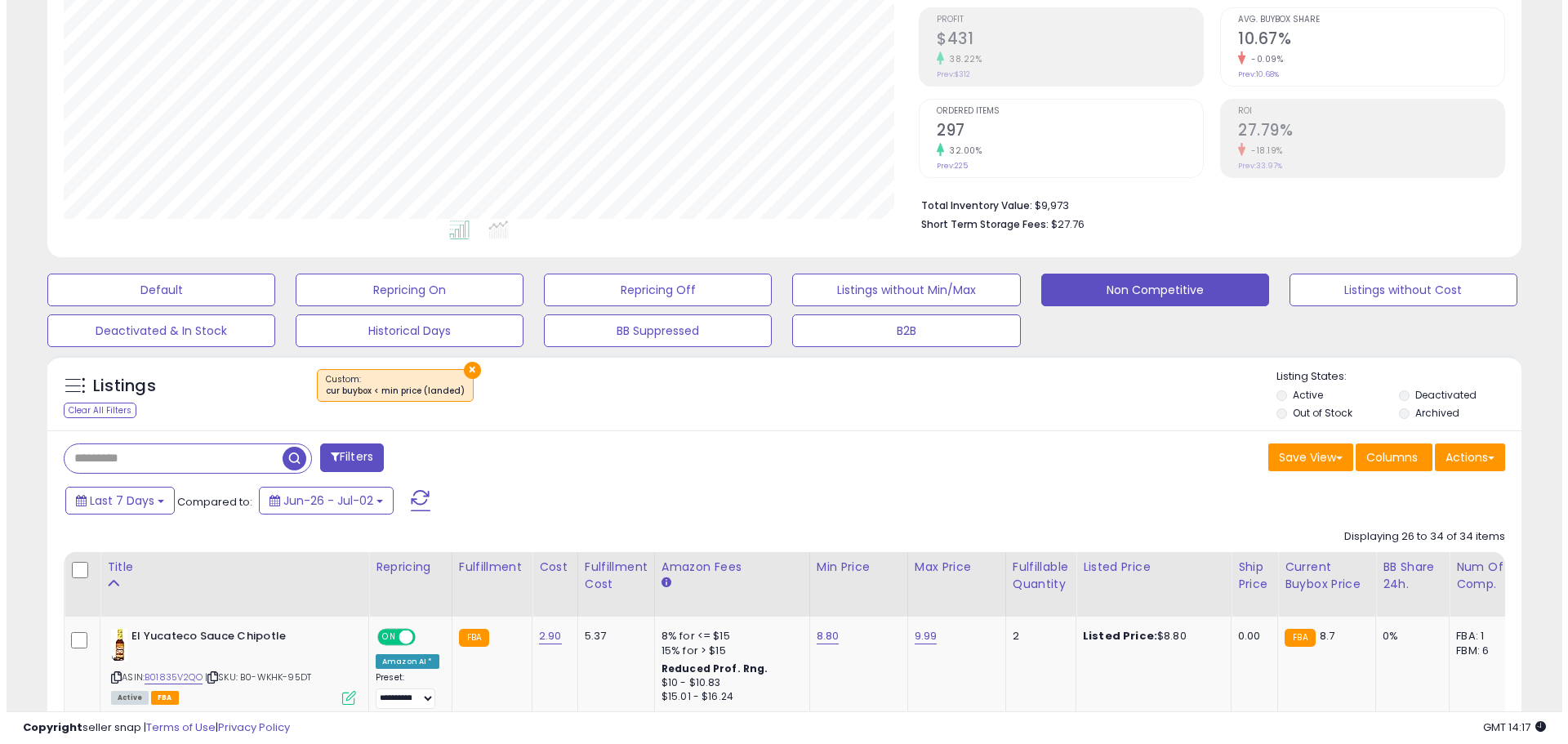 scroll, scrollTop: 0, scrollLeft: 0, axis: both 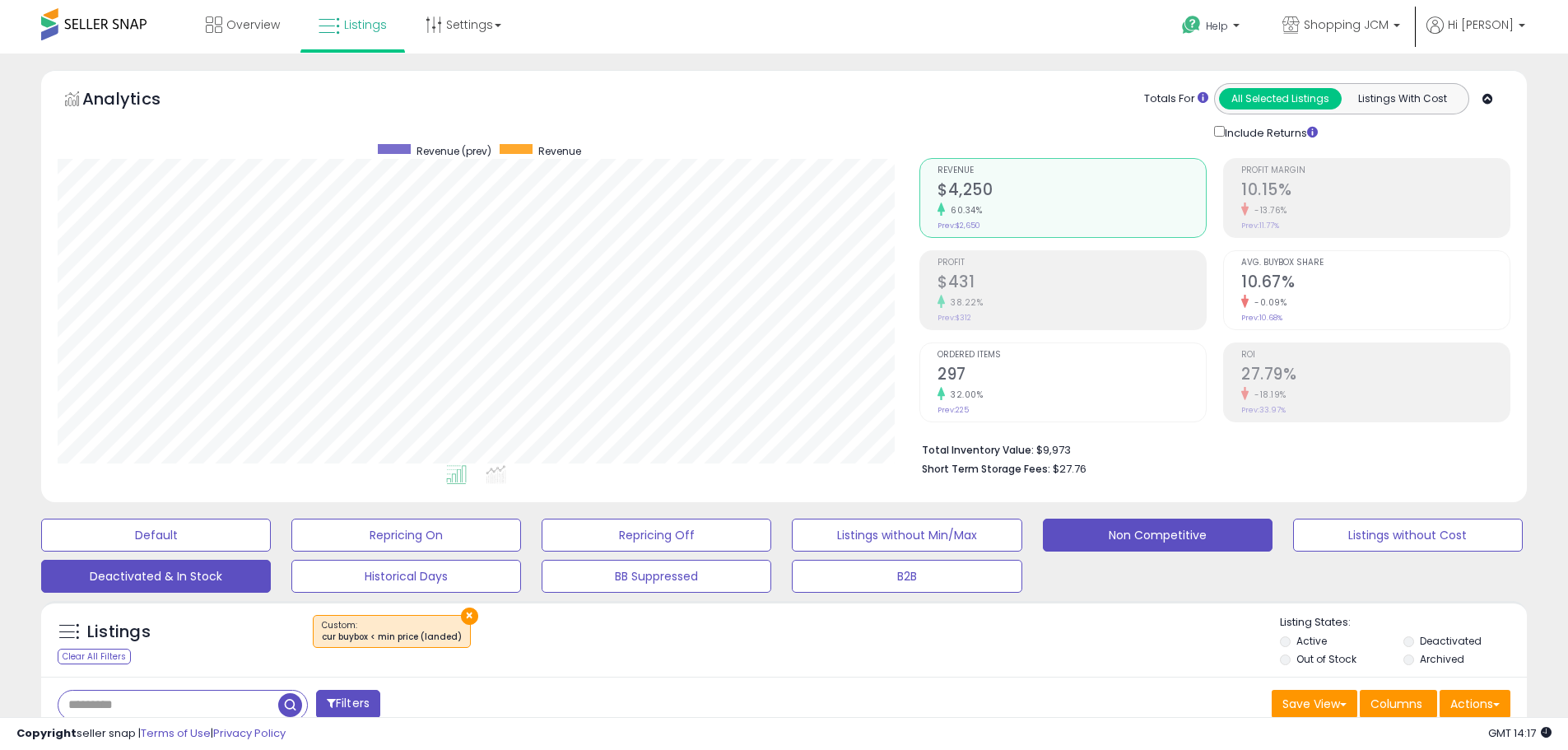 click on "Deactivated & In Stock" at bounding box center (156, 535) 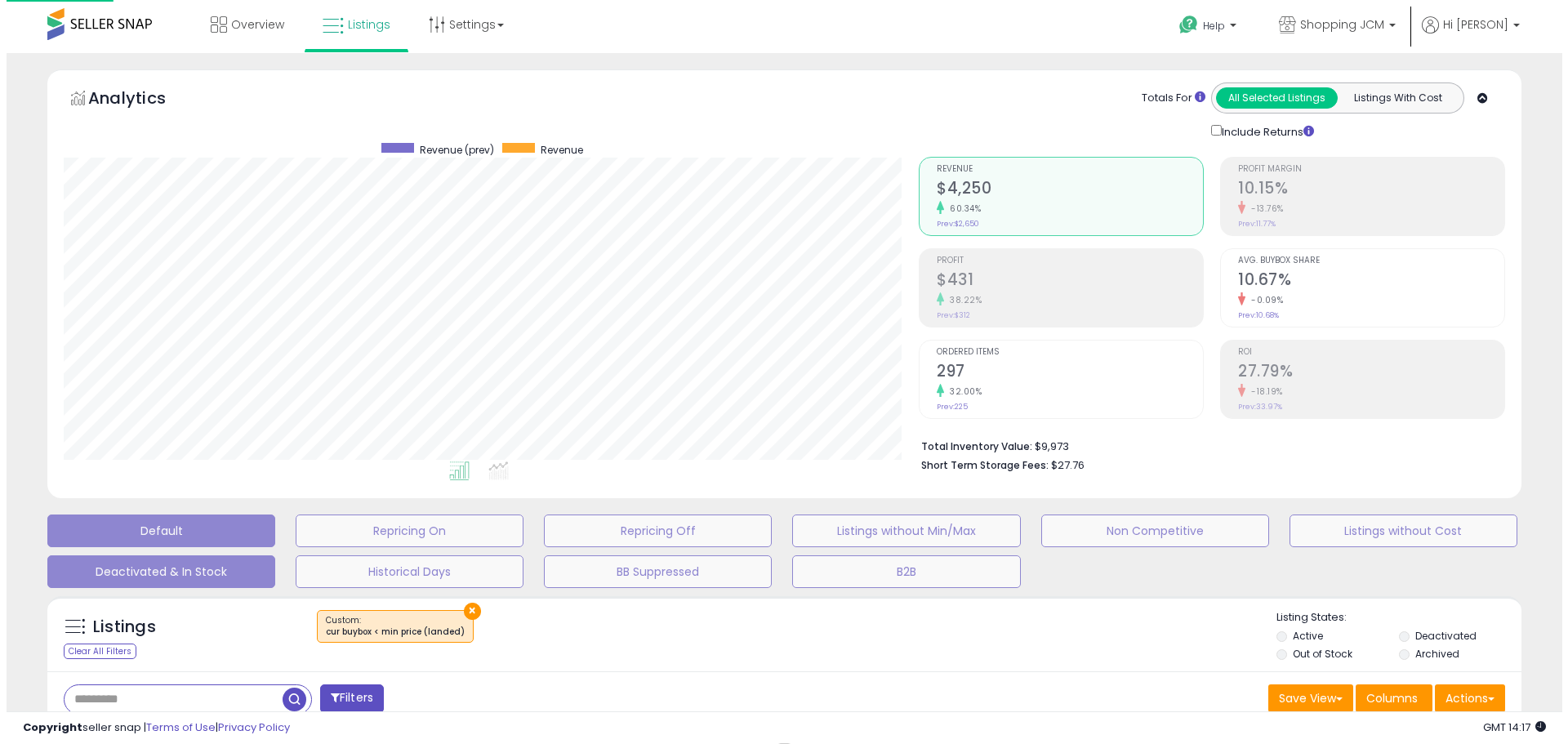 scroll, scrollTop: 816350, scrollLeft: 815804, axis: both 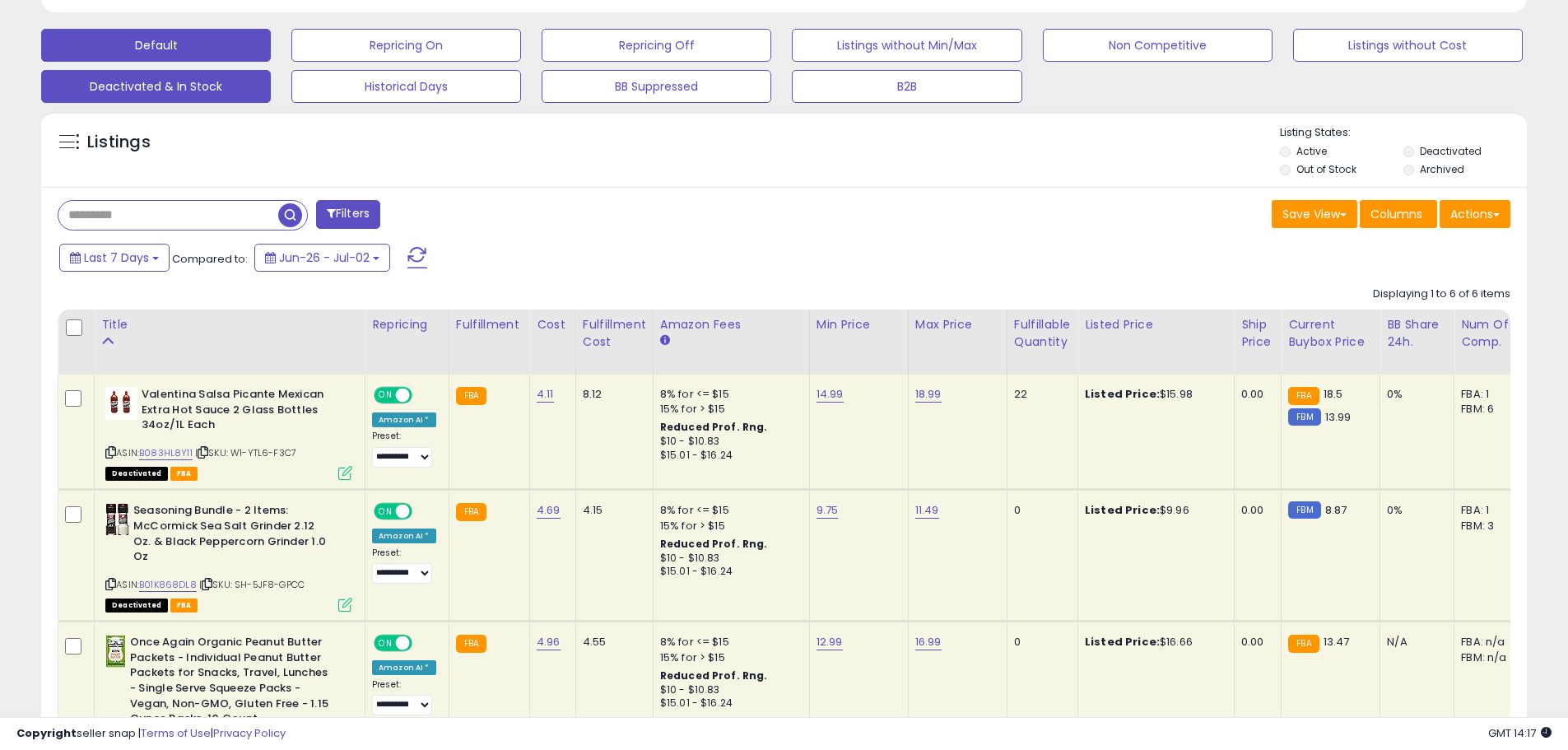 click on "Default" at bounding box center [156, 45] 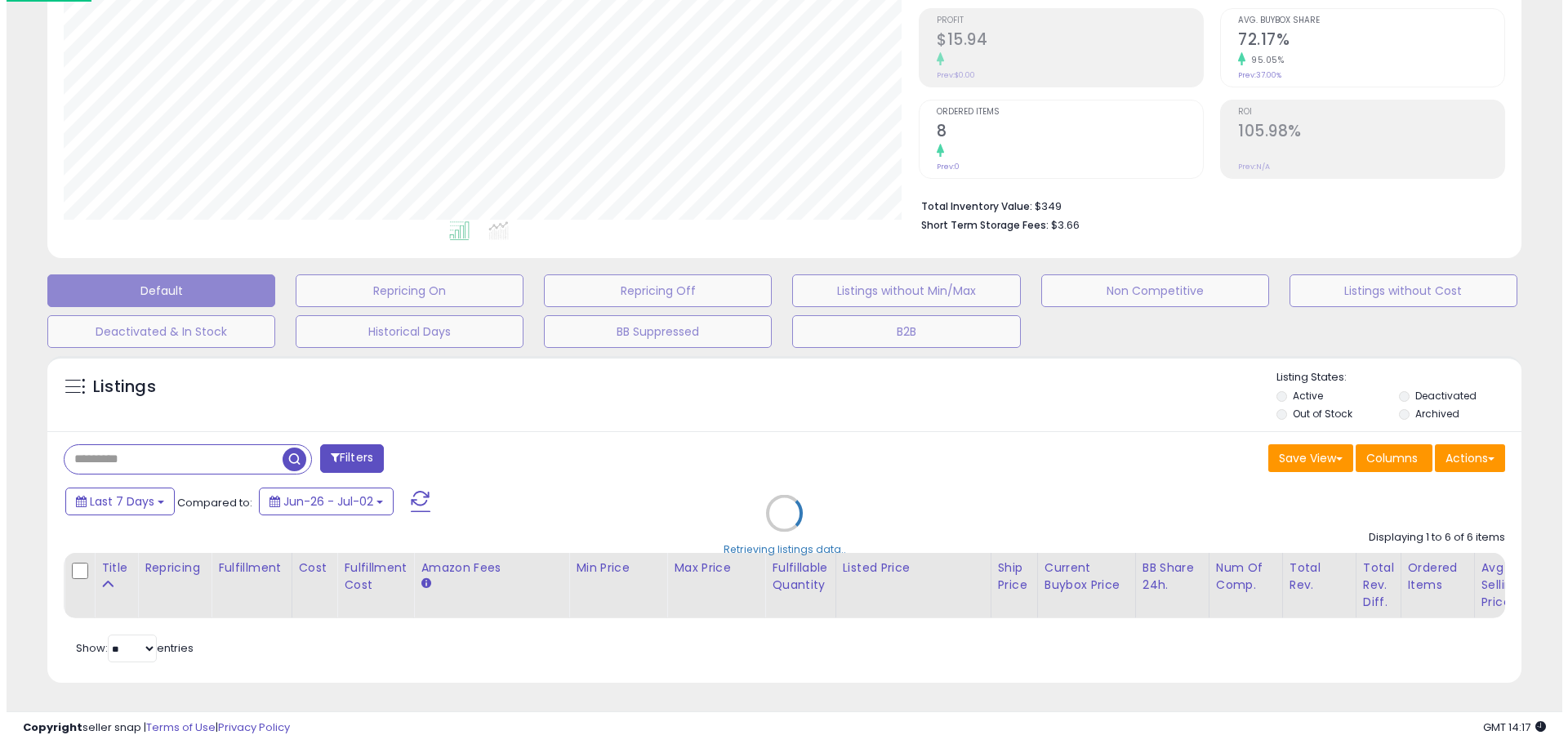 scroll, scrollTop: 252, scrollLeft: 0, axis: vertical 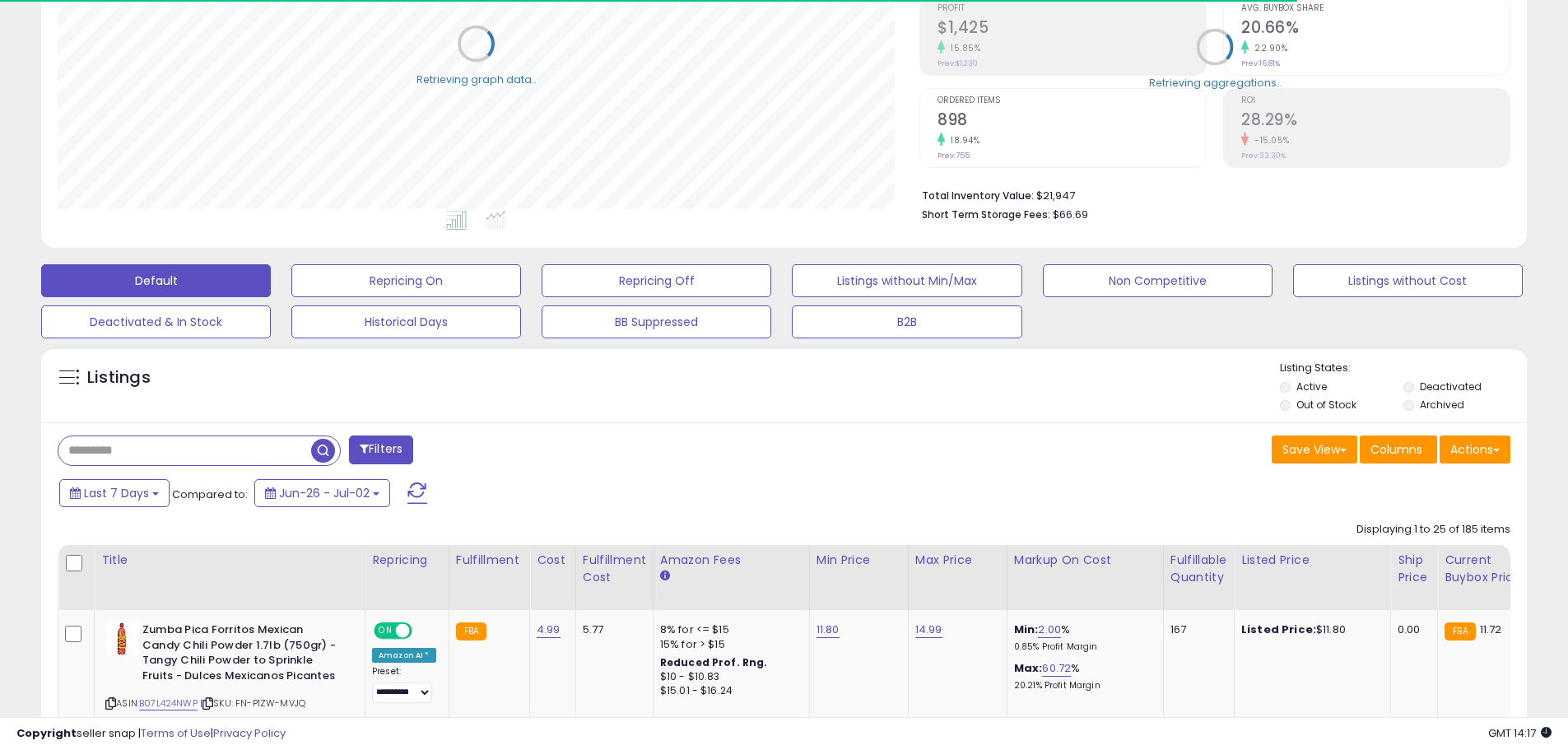 click at bounding box center [184, 450] 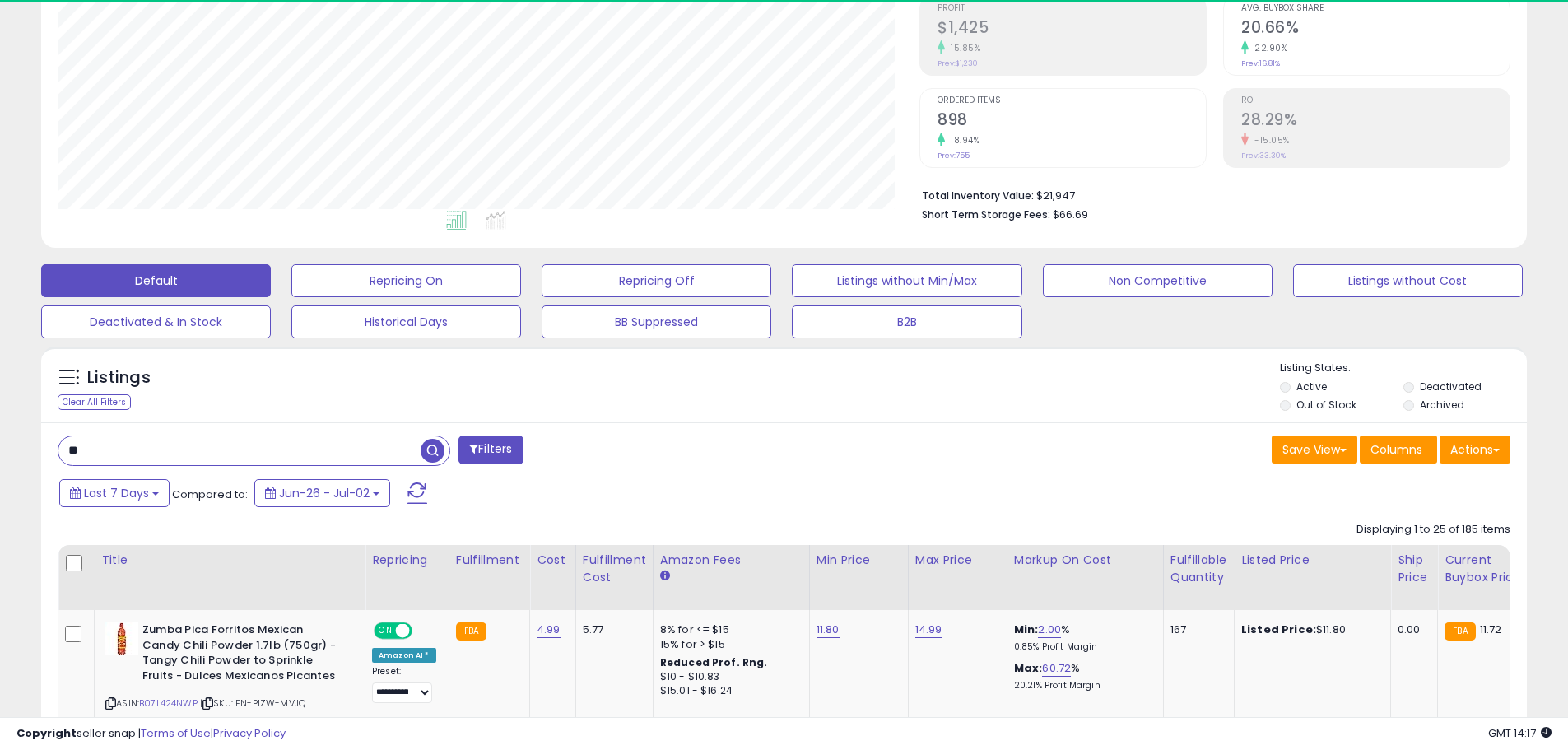 scroll, scrollTop: 822934, scrollLeft: 822235, axis: both 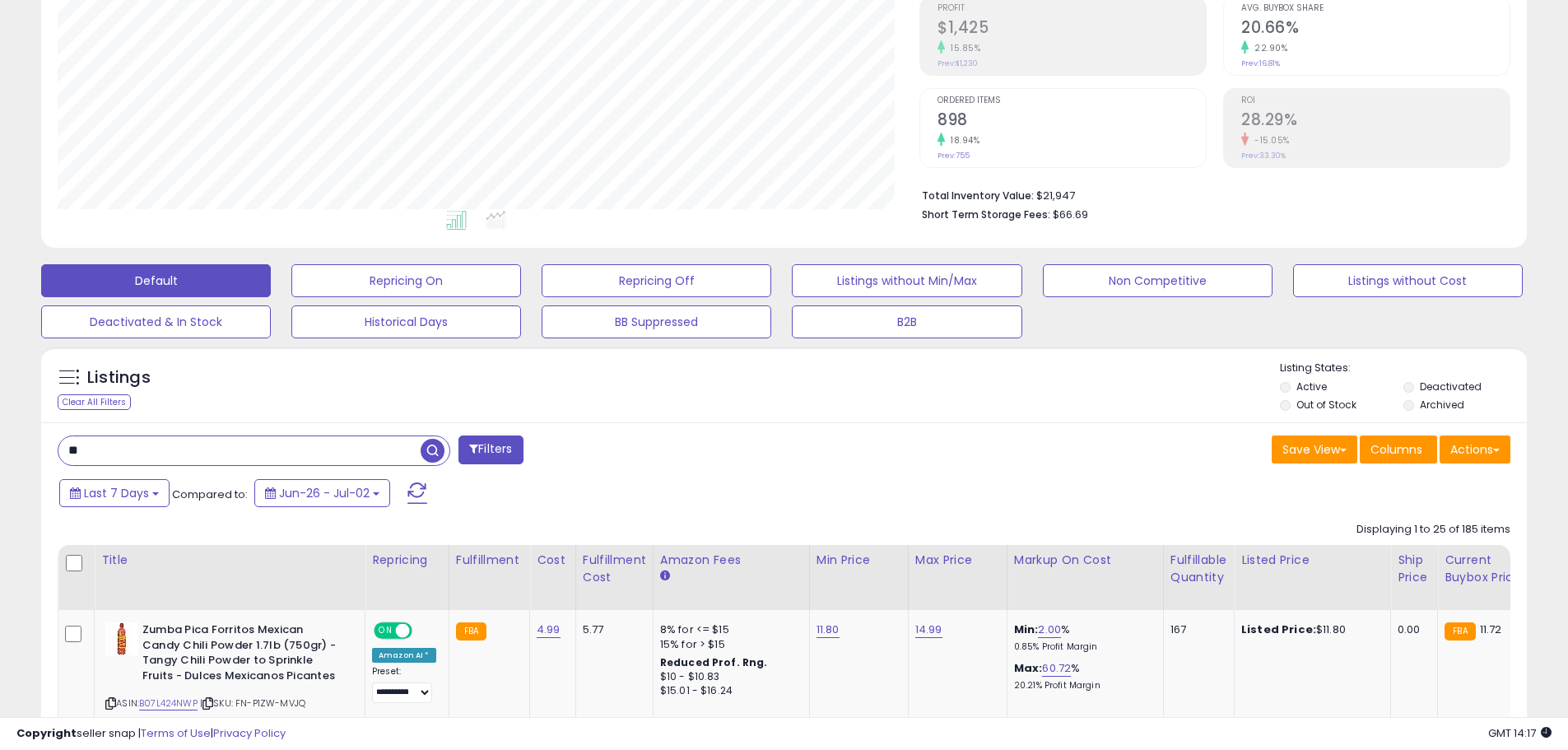 type on "****" 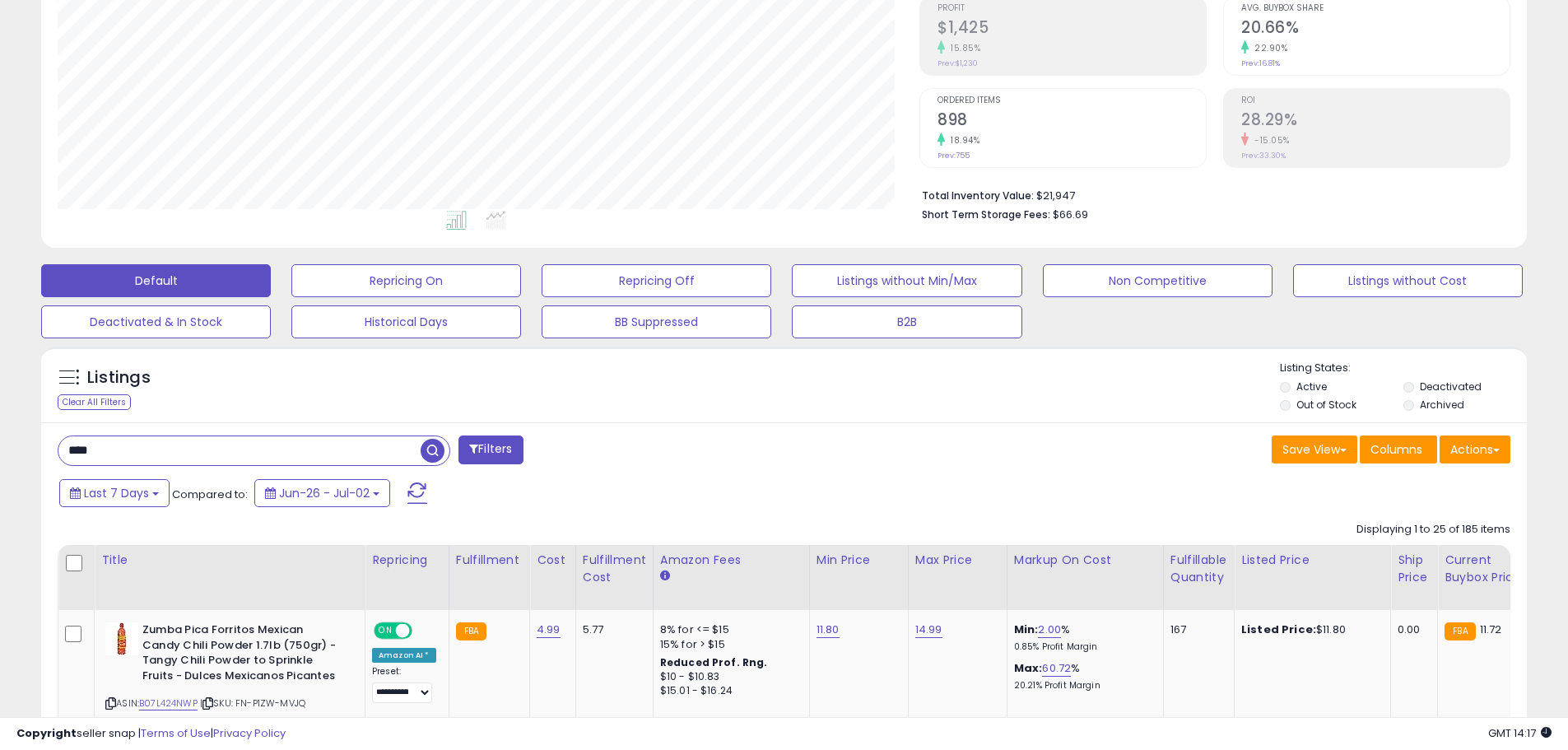 click on "****" at bounding box center [240, 450] 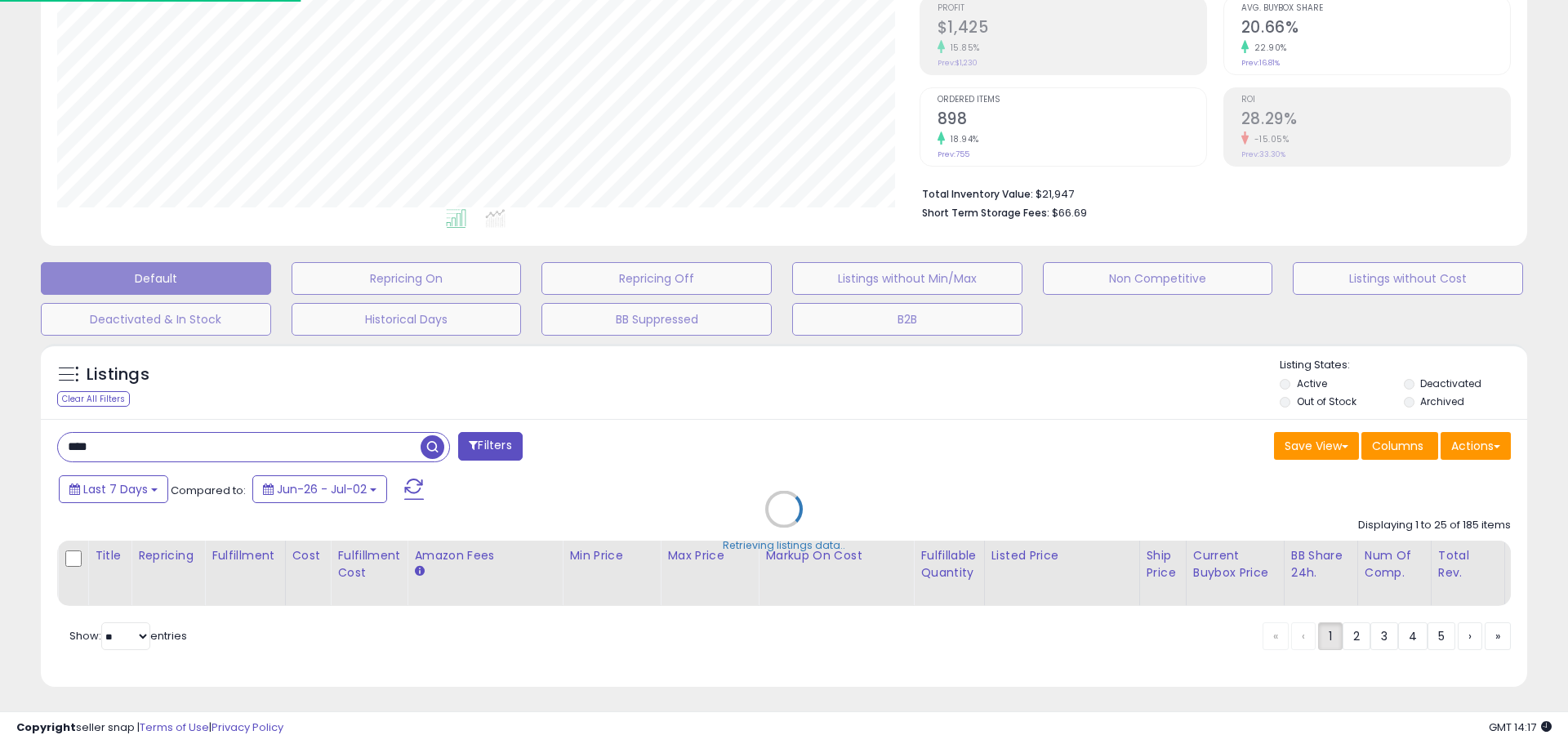 scroll, scrollTop: 816350, scrollLeft: 815804, axis: both 